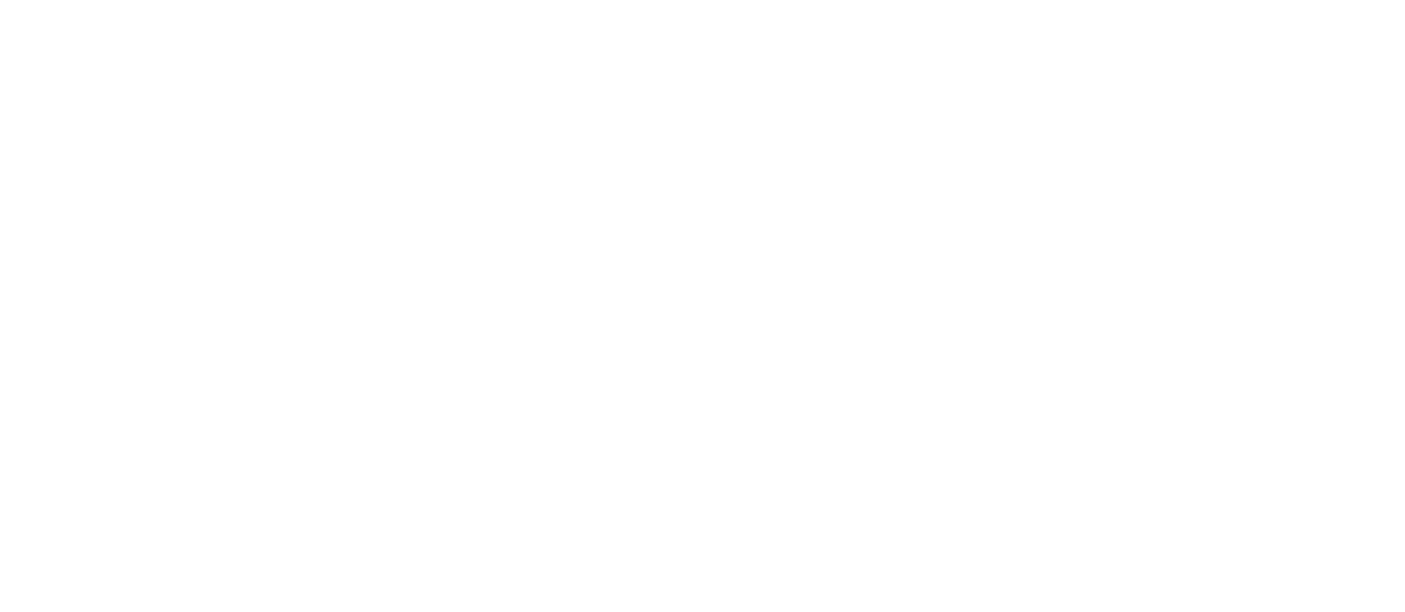 scroll, scrollTop: 0, scrollLeft: 0, axis: both 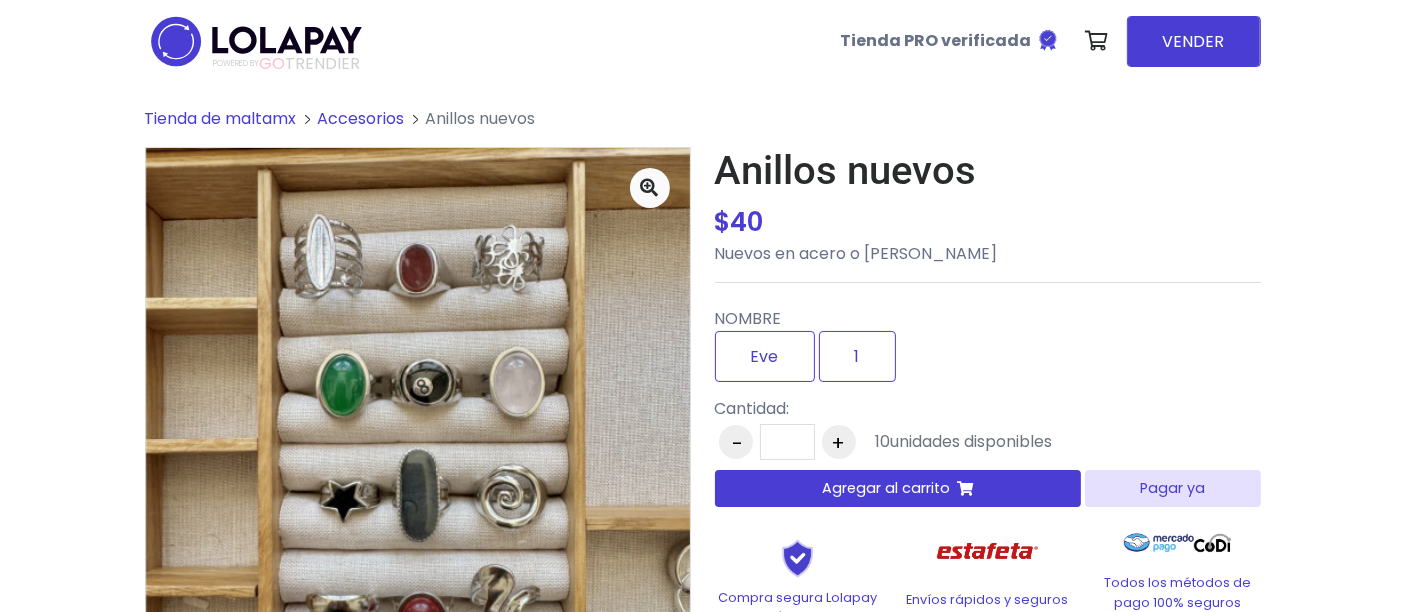 drag, startPoint x: 992, startPoint y: 486, endPoint x: 1019, endPoint y: 482, distance: 27.294687 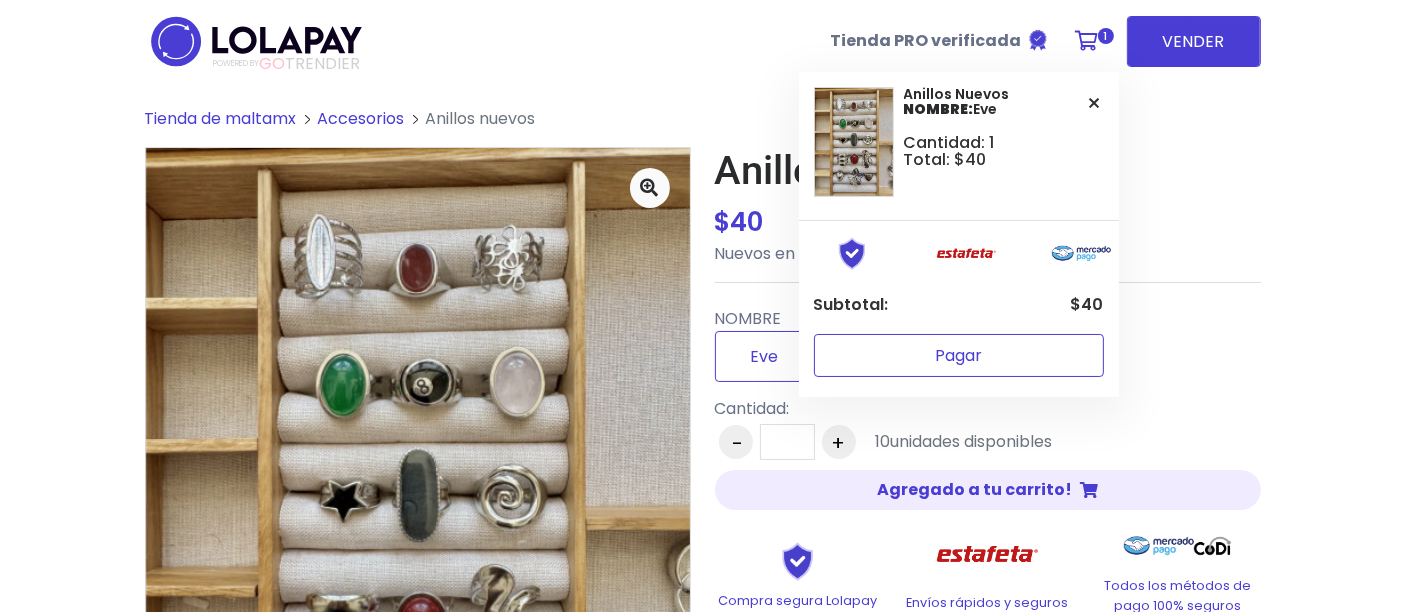click on "Pagar" at bounding box center (959, 355) 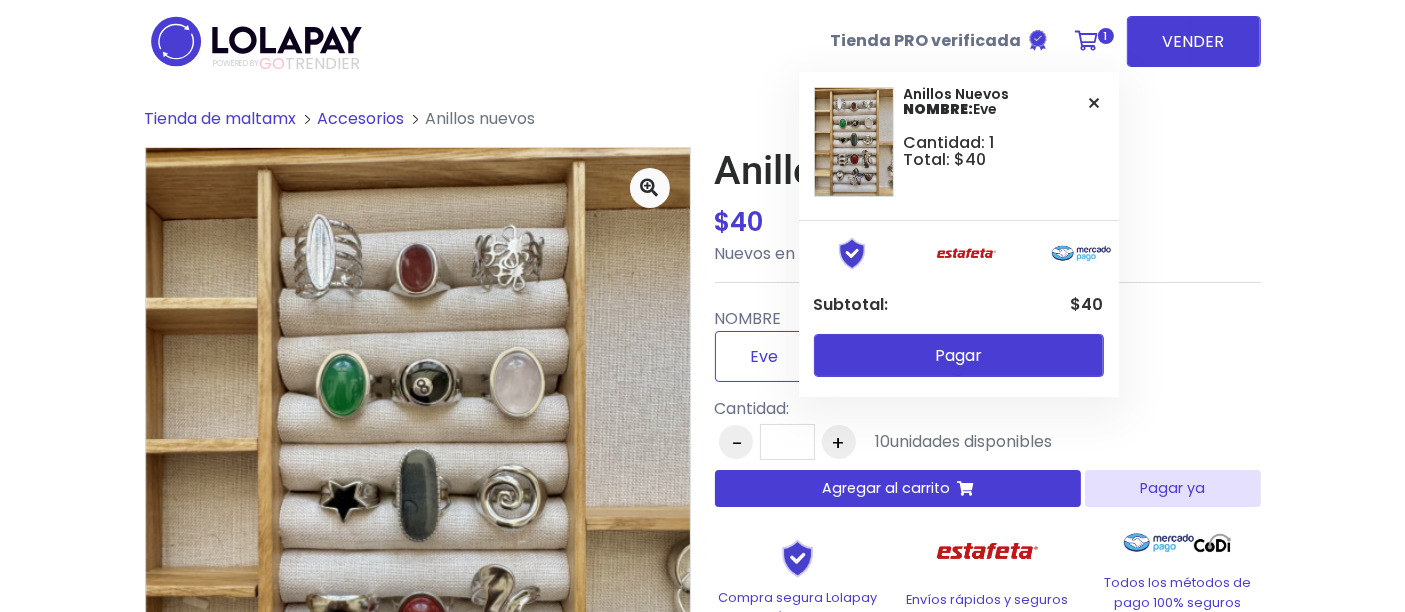 scroll, scrollTop: 54, scrollLeft: 0, axis: vertical 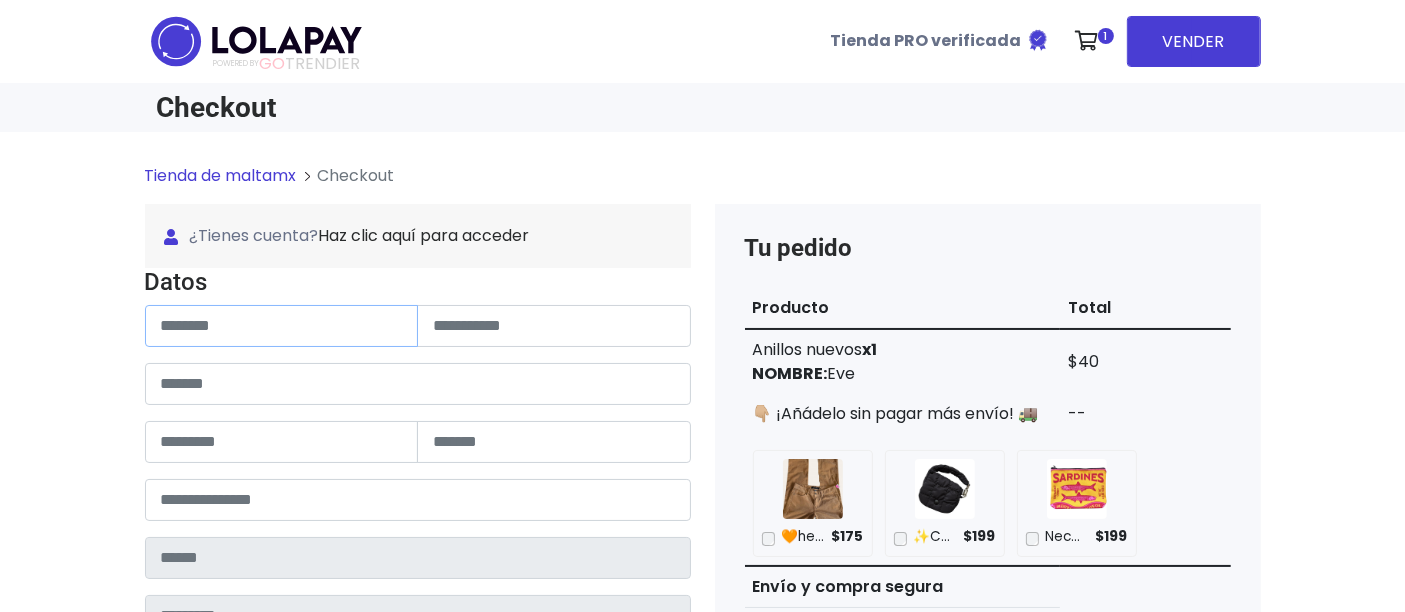 click at bounding box center (282, 326) 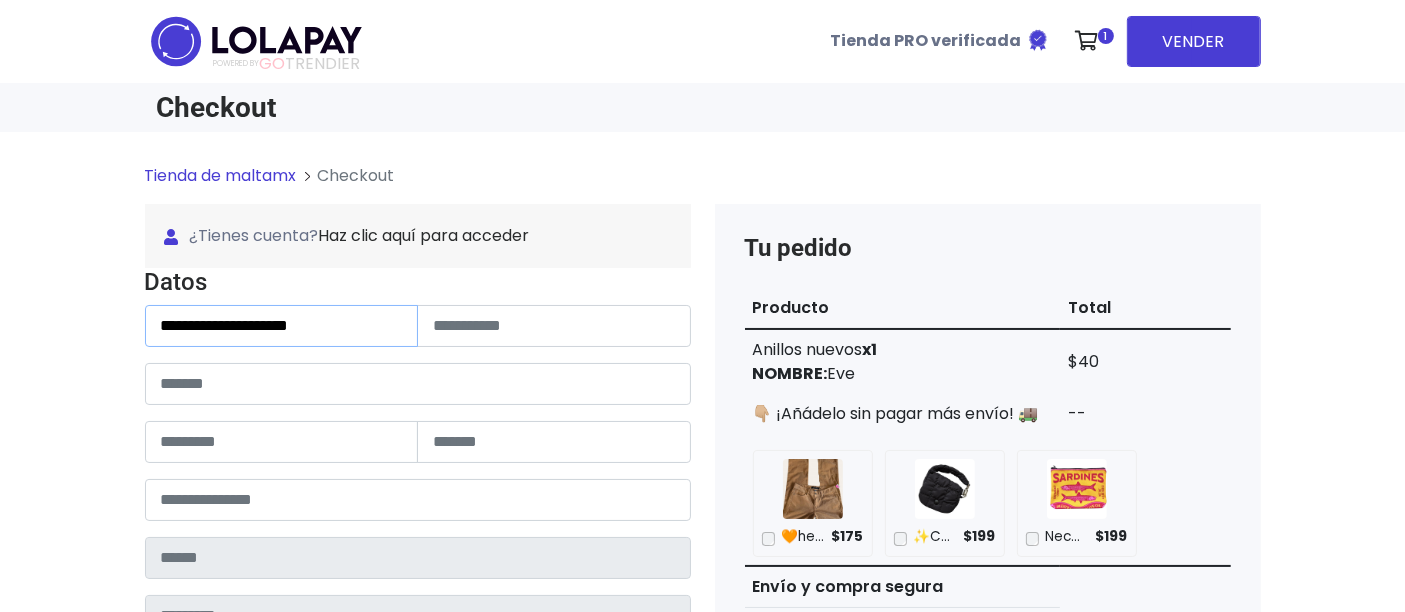 drag, startPoint x: 216, startPoint y: 322, endPoint x: 395, endPoint y: 329, distance: 179.13683 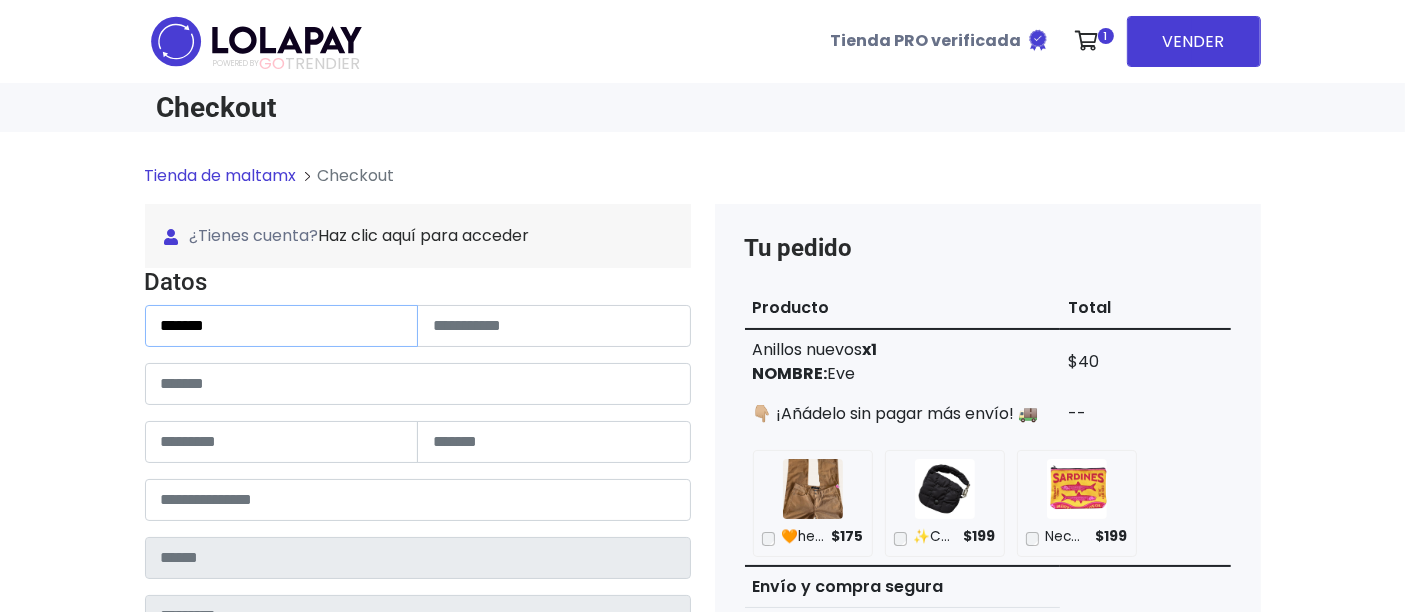 type on "******" 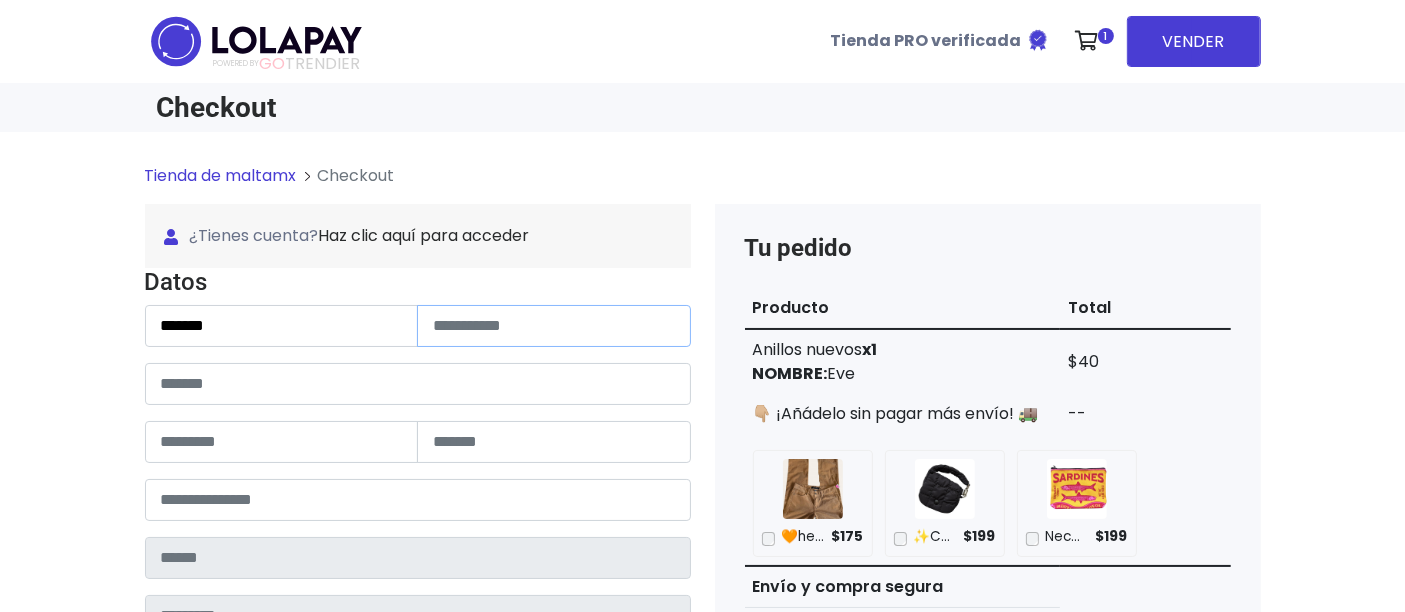 drag, startPoint x: 502, startPoint y: 318, endPoint x: 597, endPoint y: 327, distance: 95.42536 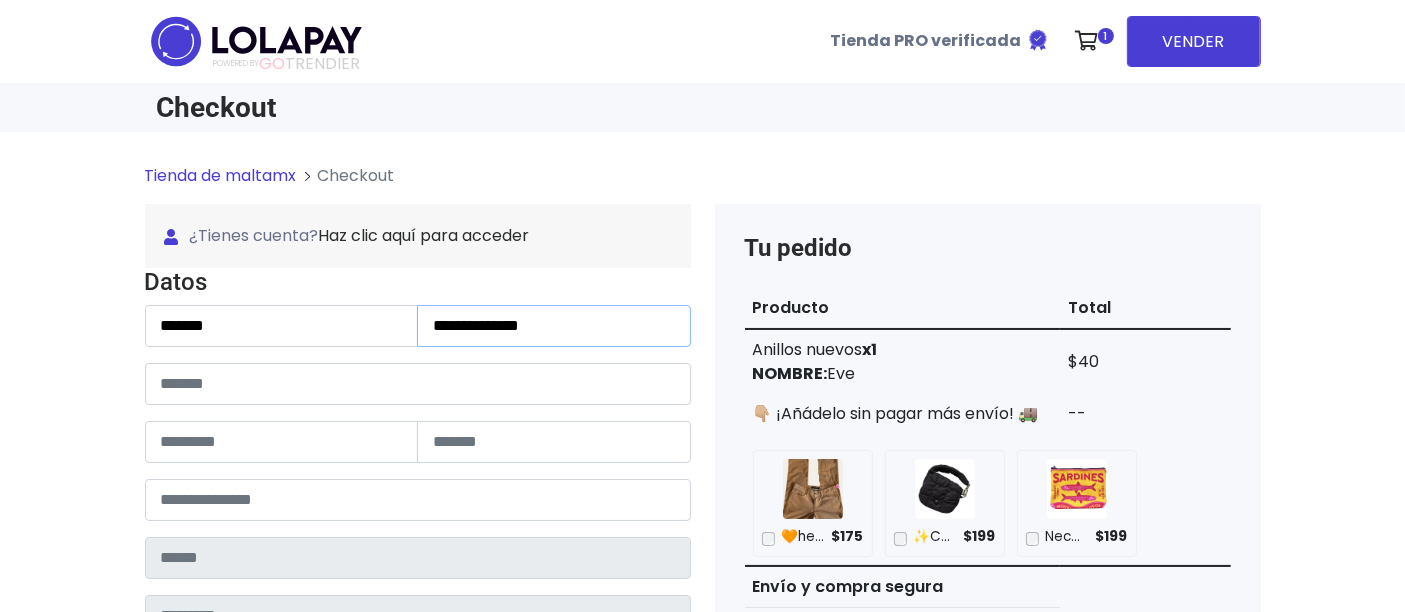 type on "**********" 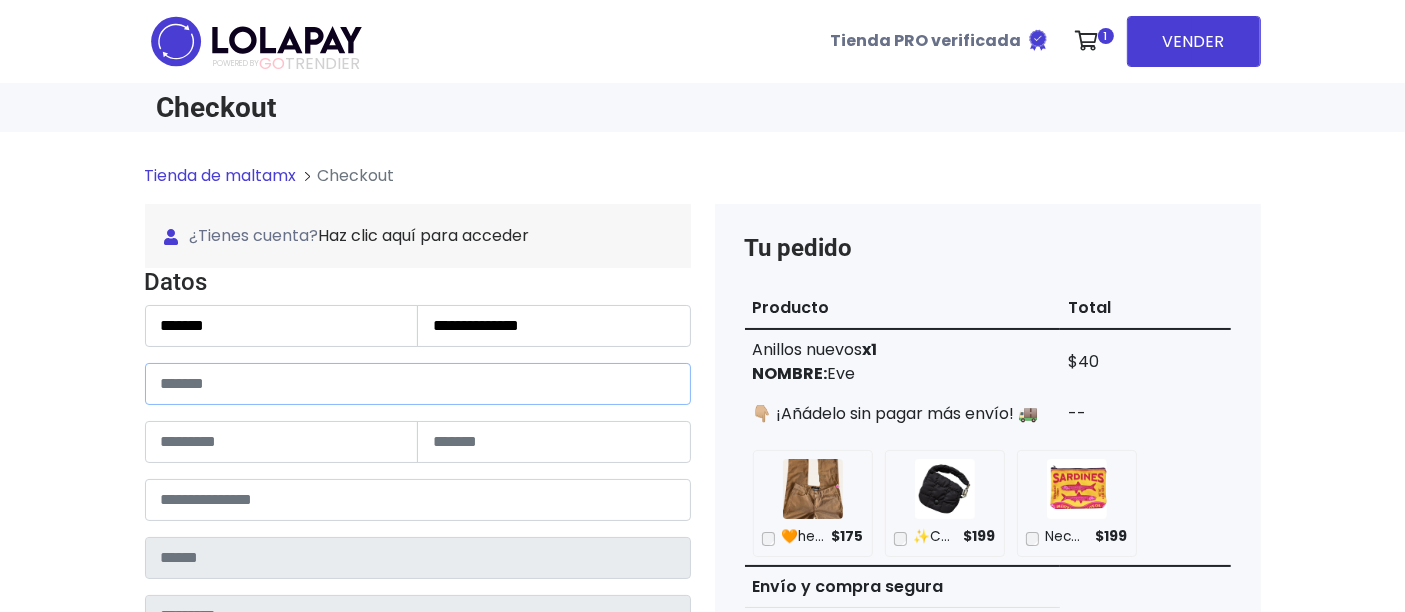 drag, startPoint x: 308, startPoint y: 384, endPoint x: 372, endPoint y: 402, distance: 66.48308 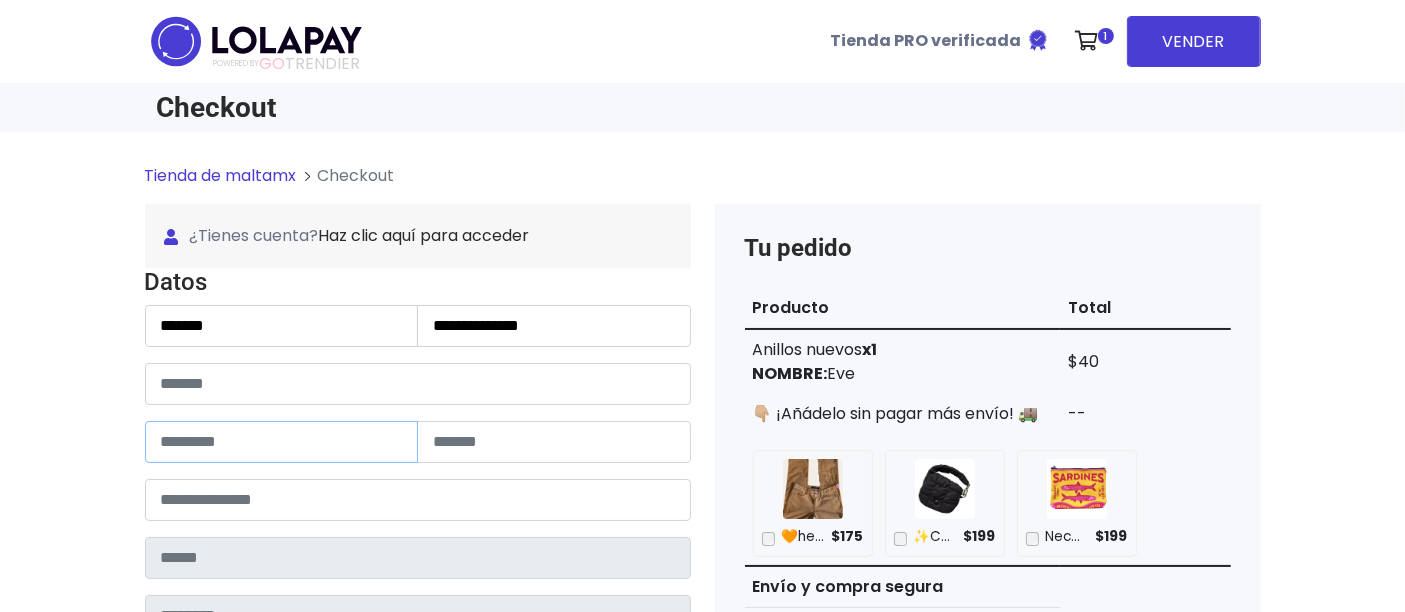 click at bounding box center [282, 442] 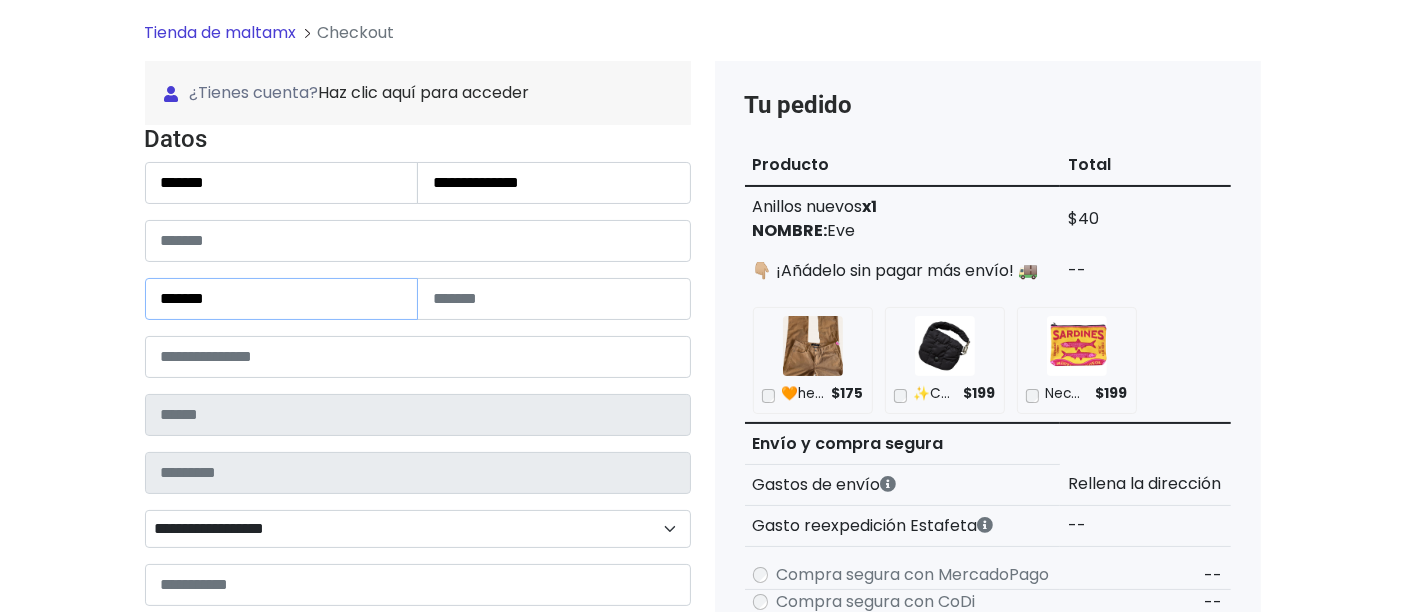 scroll, scrollTop: 222, scrollLeft: 0, axis: vertical 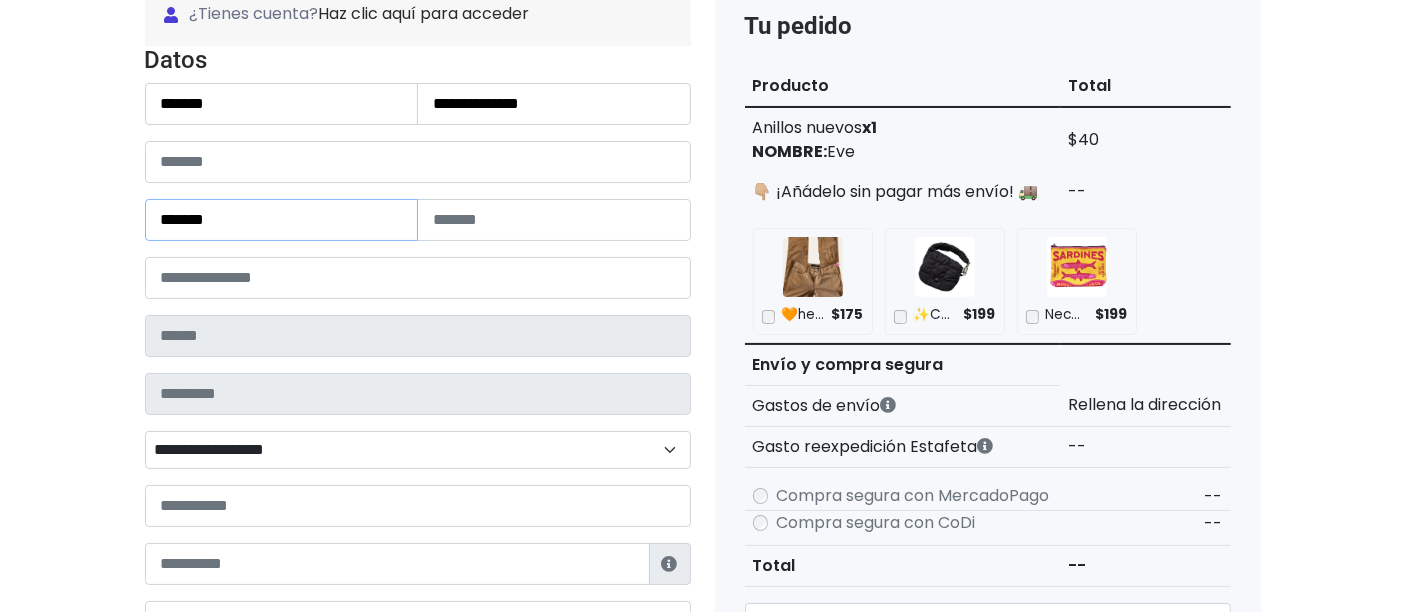 type on "*******" 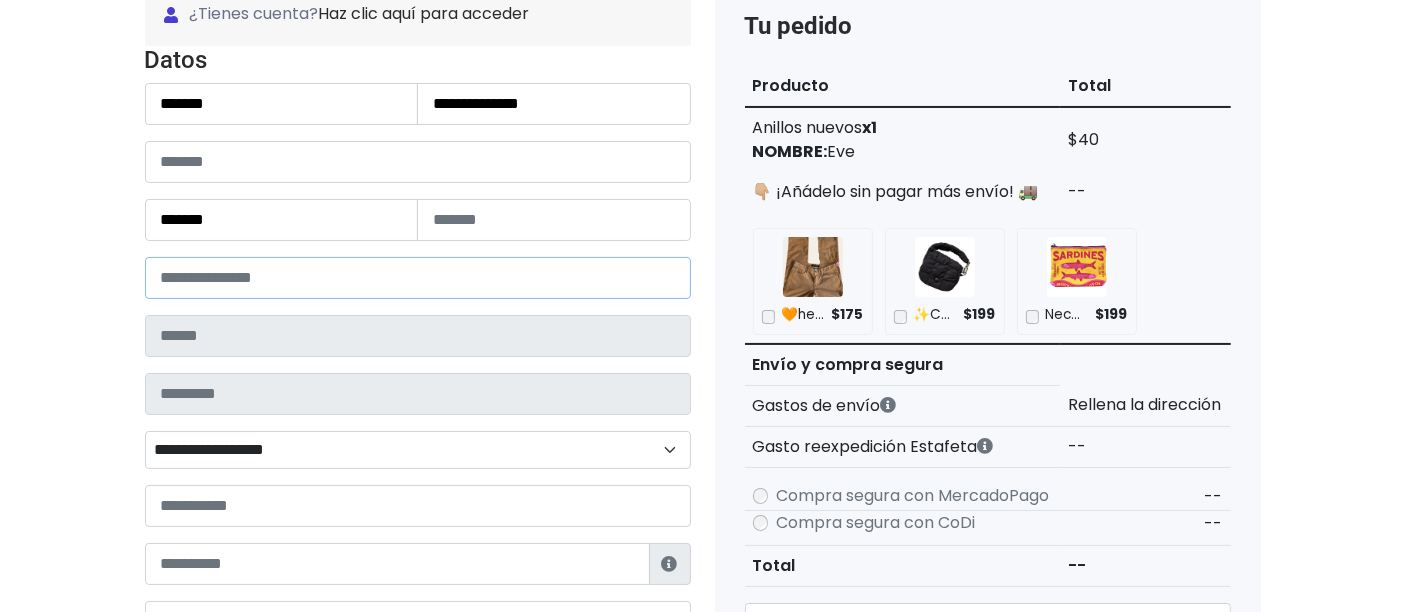 click at bounding box center (418, 278) 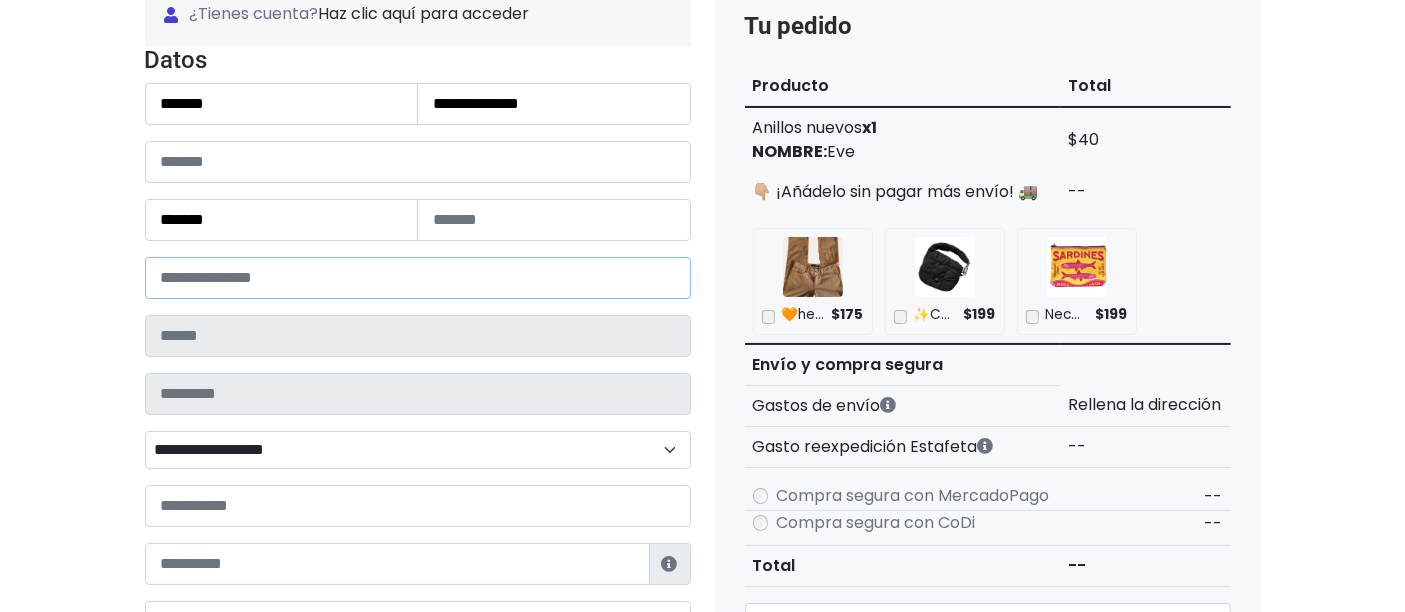 type on "*****" 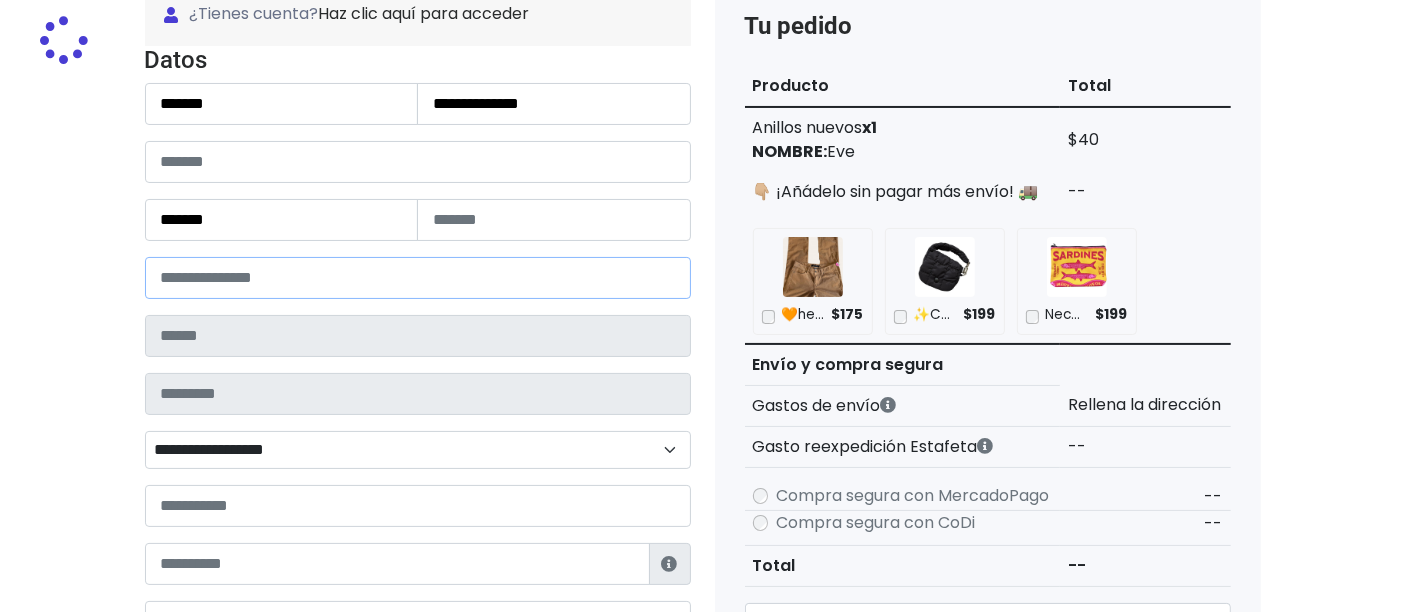 type on "*******" 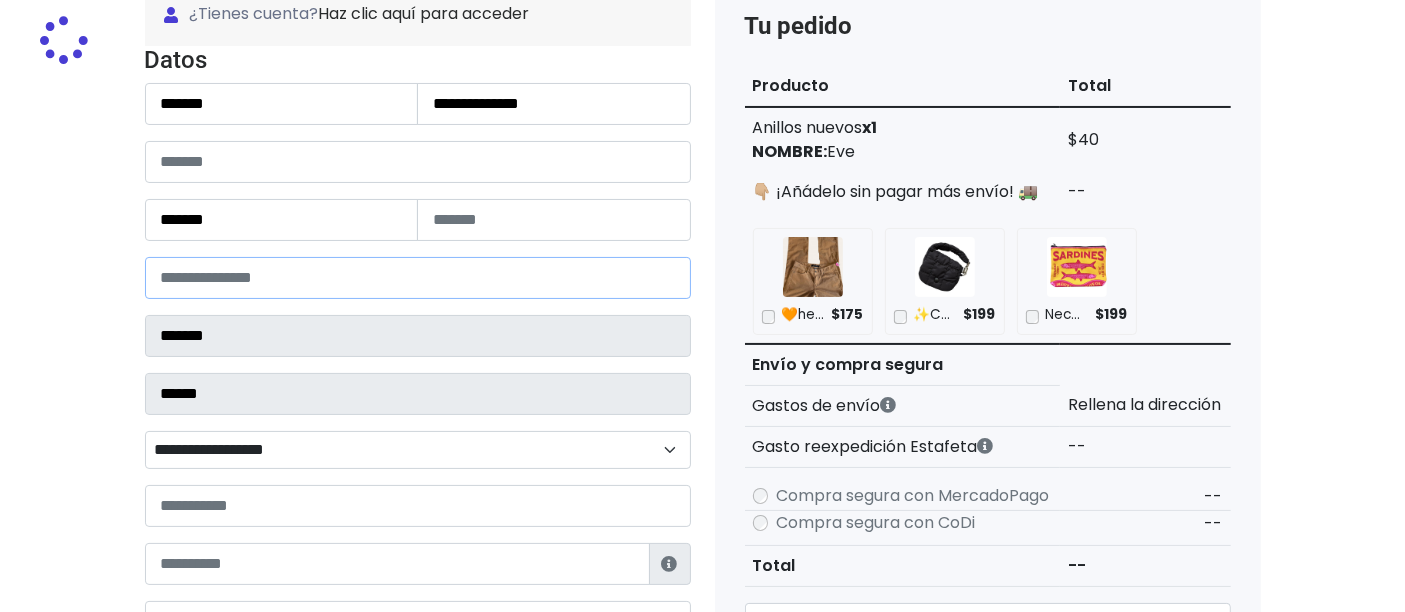 select 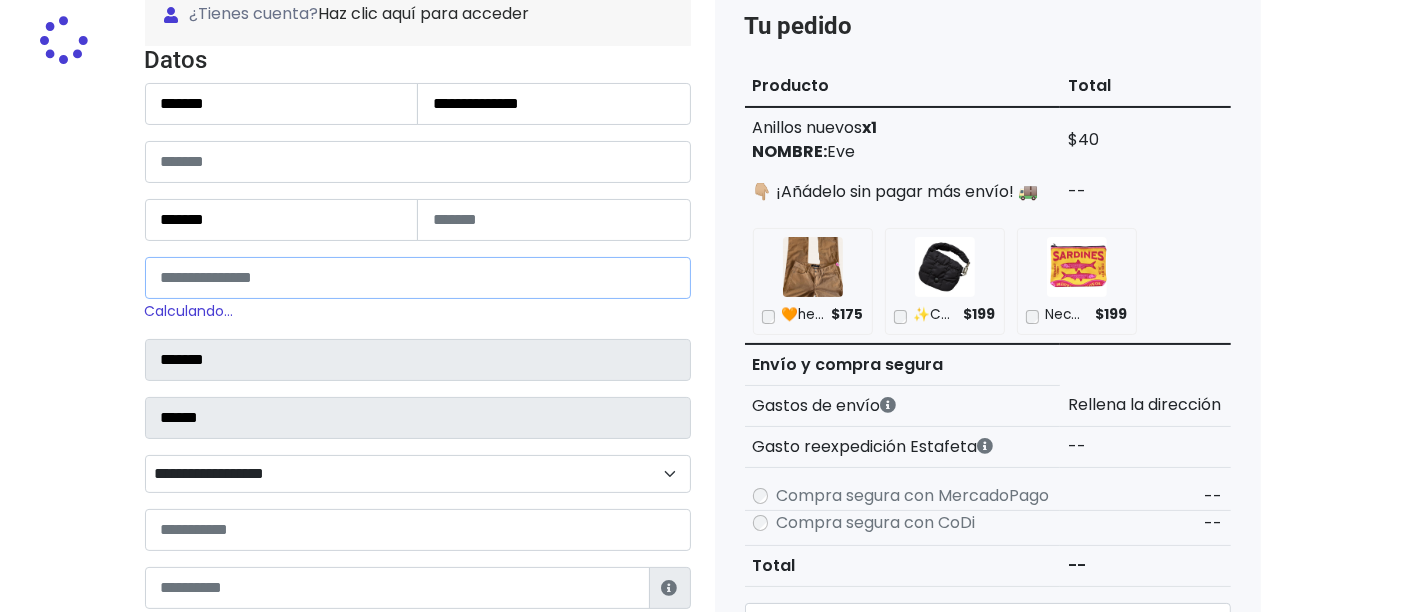 type on "*****" 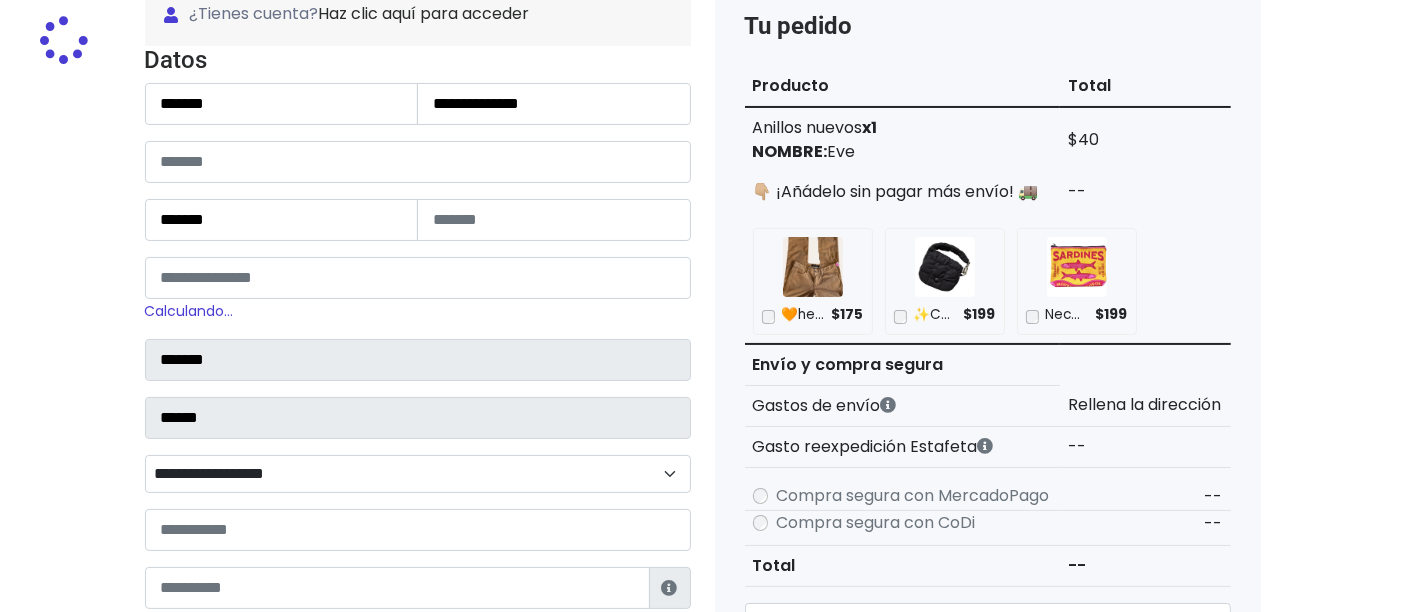 click on "**********" at bounding box center (418, 473) 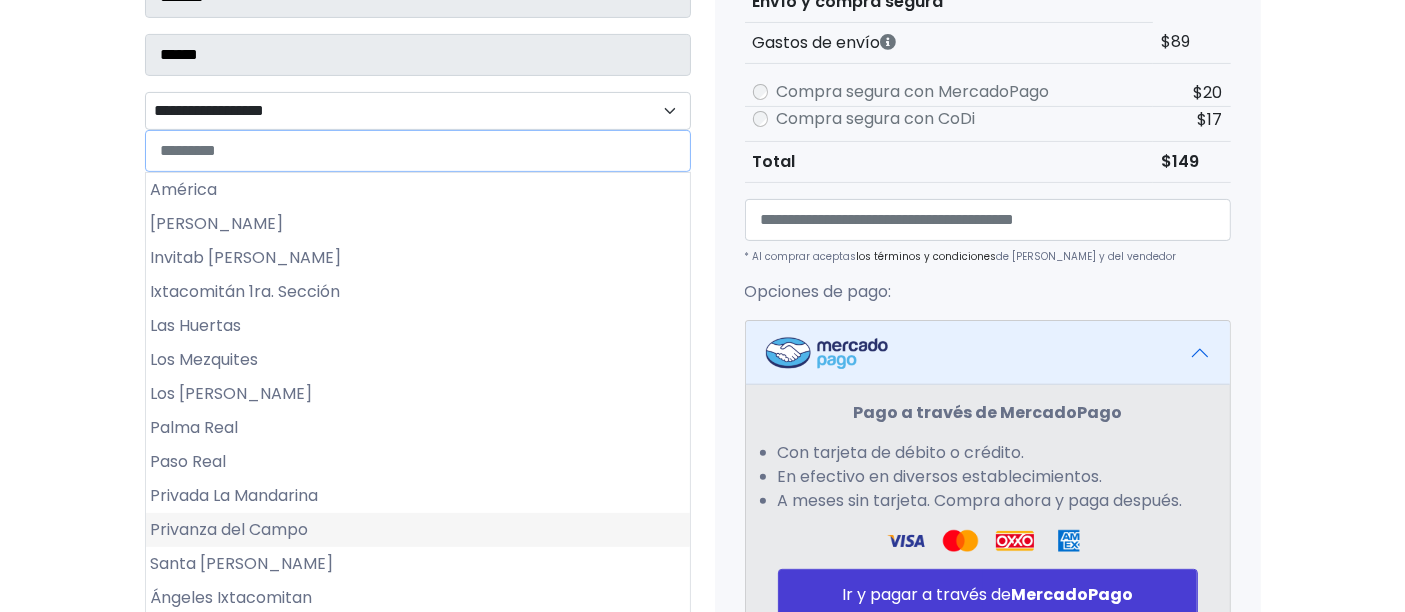 scroll, scrollTop: 666, scrollLeft: 0, axis: vertical 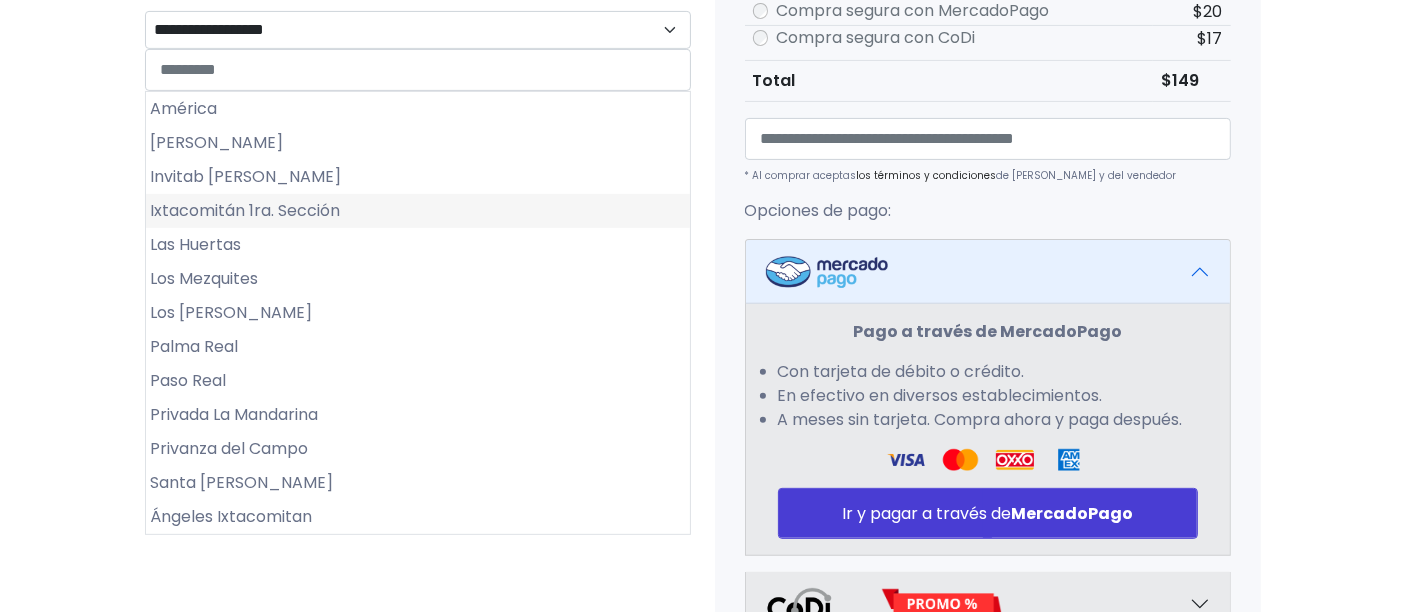 click on "Ixtacomitán 1ra. Sección" at bounding box center (418, 211) 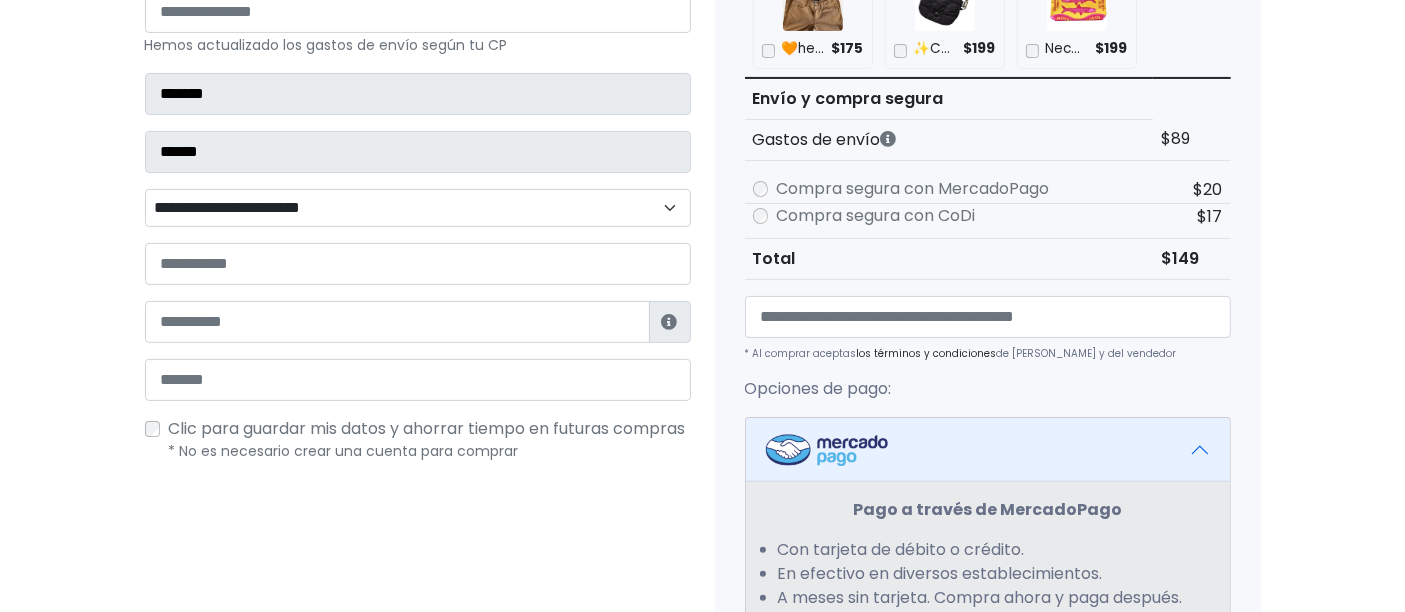 scroll, scrollTop: 333, scrollLeft: 0, axis: vertical 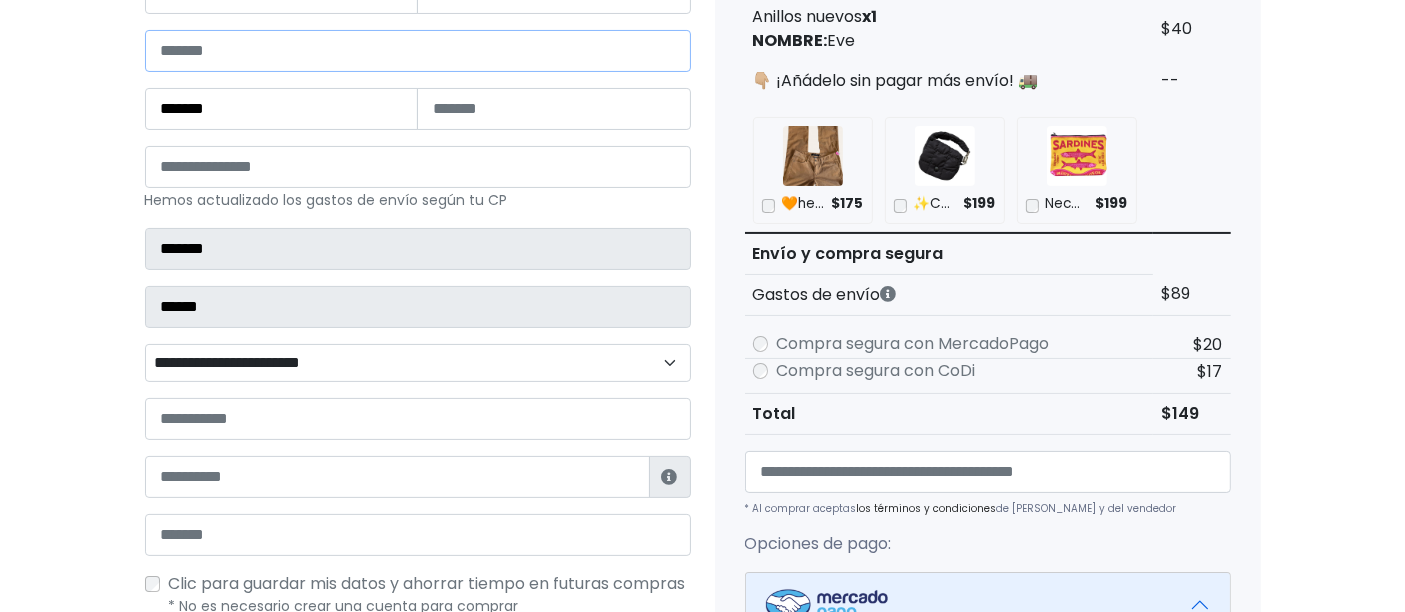 click at bounding box center (418, 51) 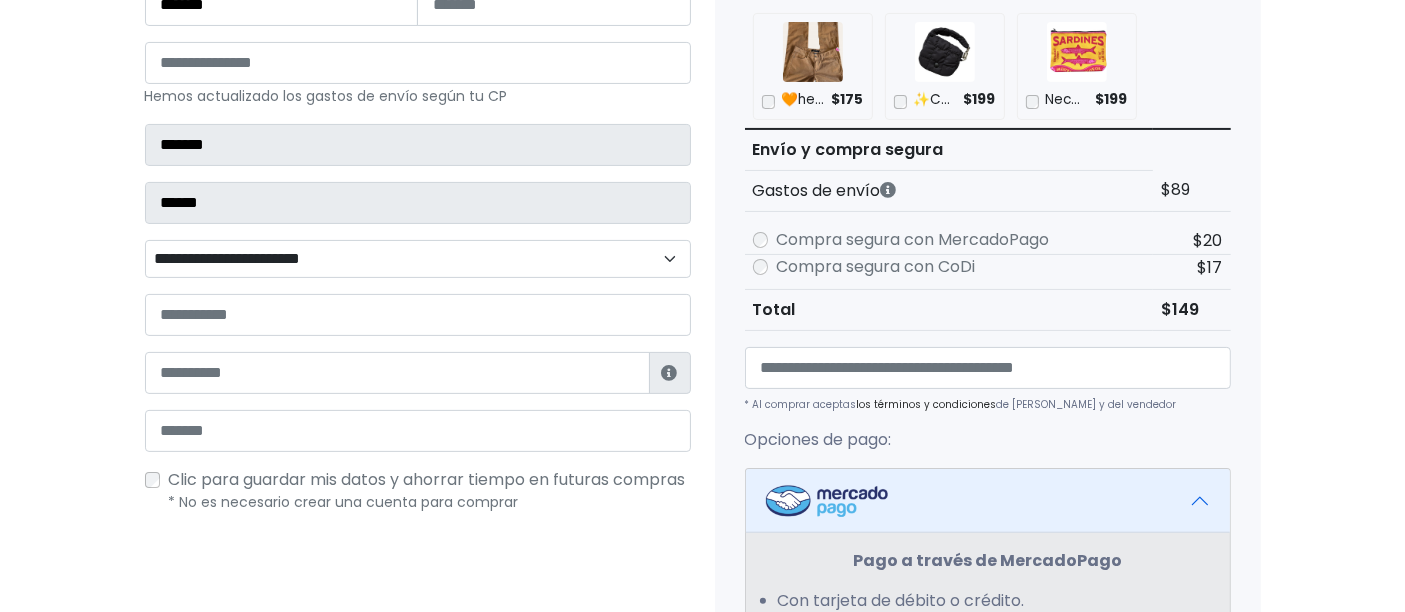 scroll, scrollTop: 555, scrollLeft: 0, axis: vertical 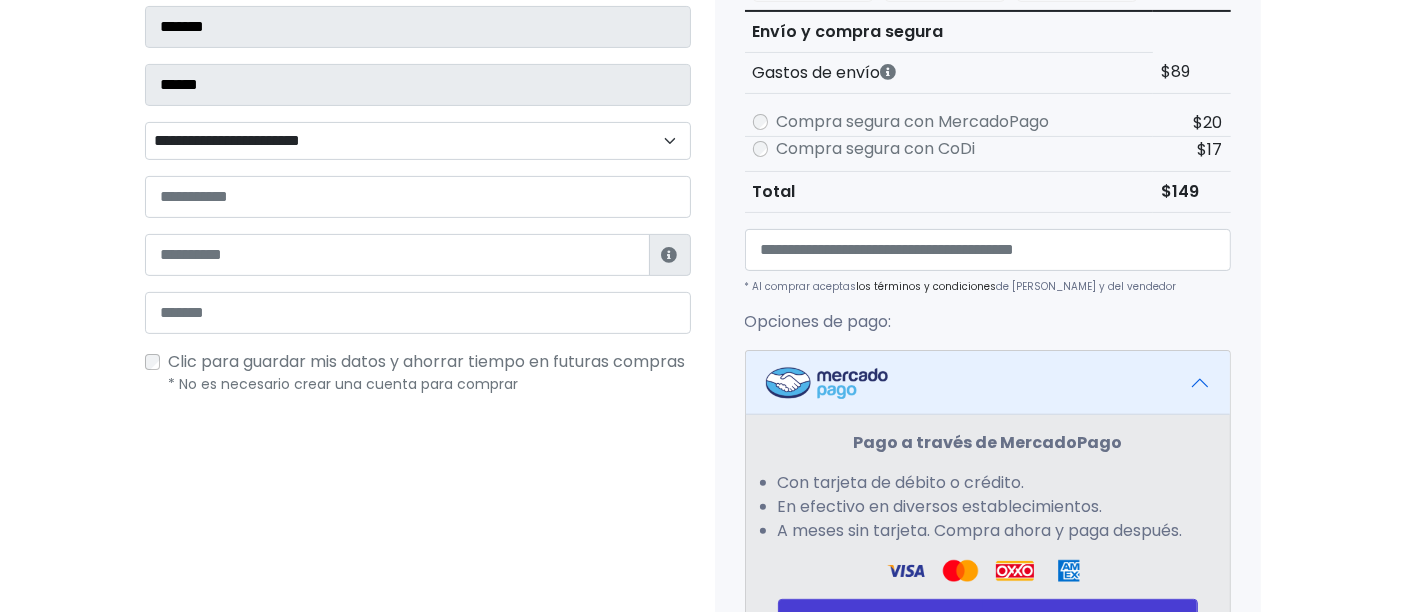 type on "**********" 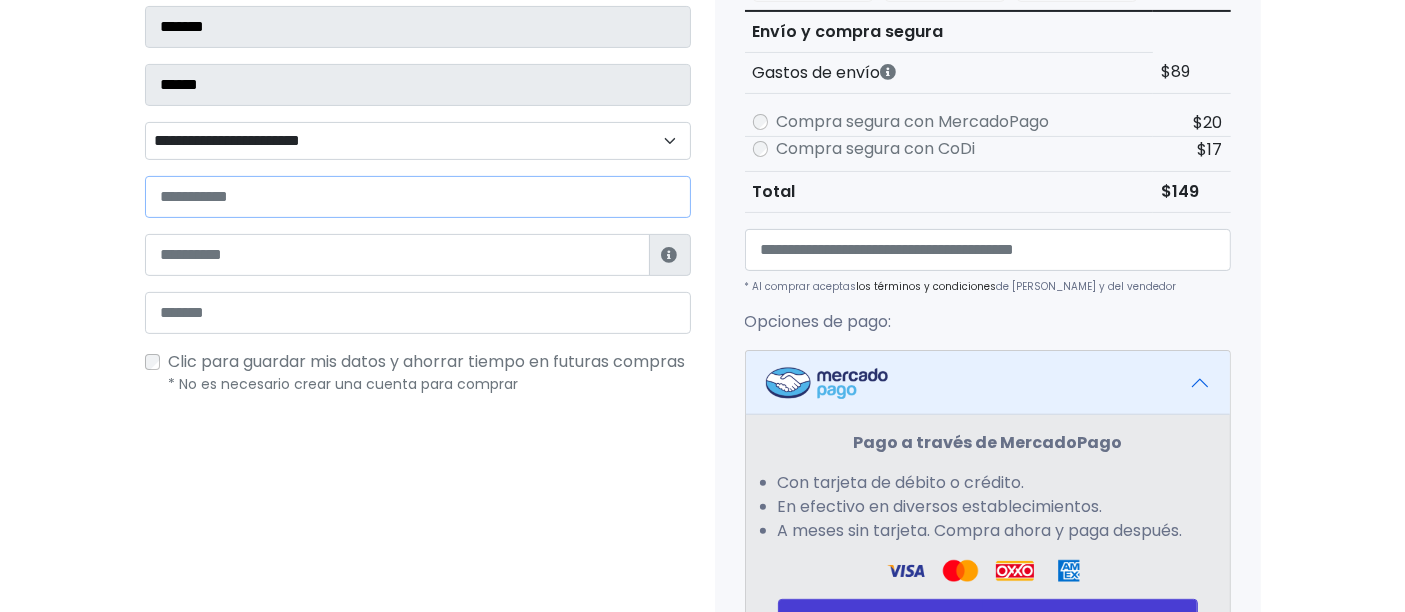 click at bounding box center [418, 197] 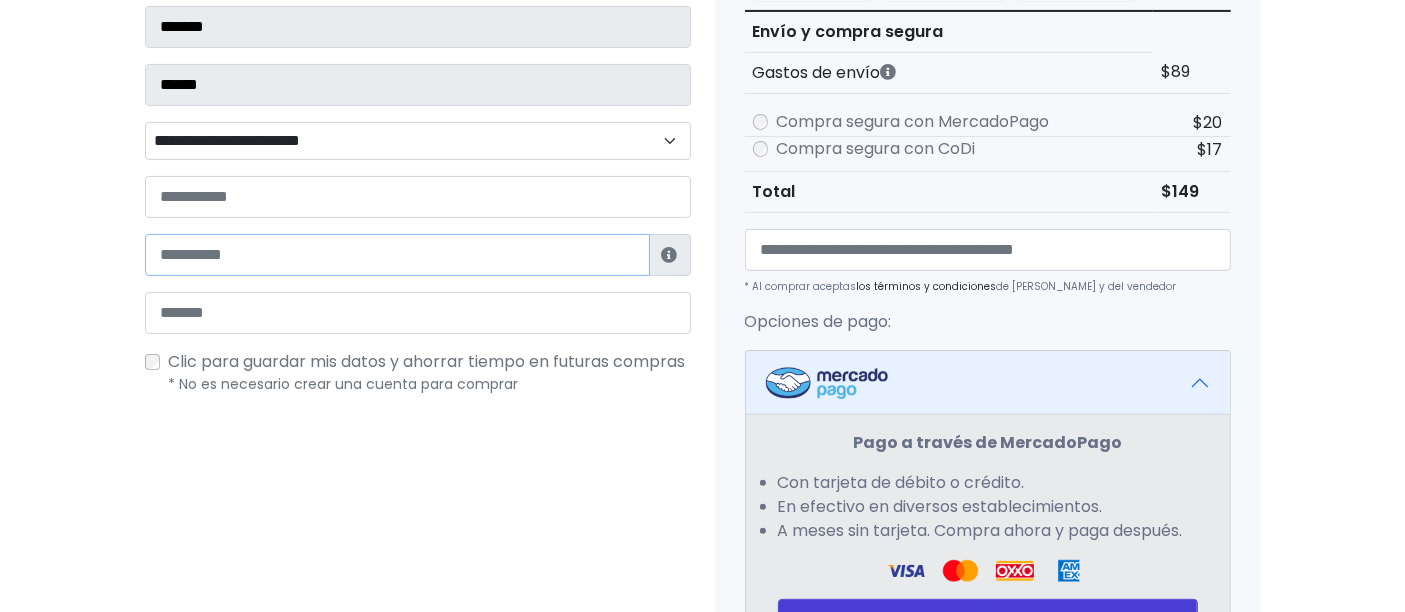 click at bounding box center (397, 255) 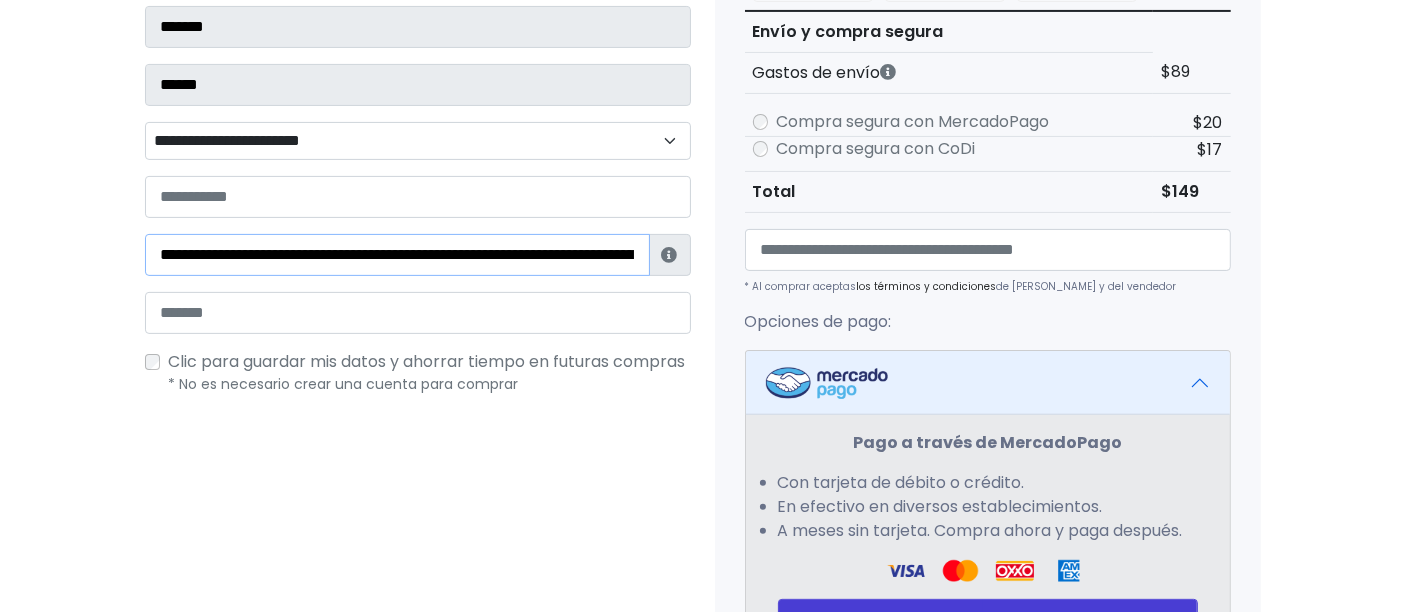 scroll, scrollTop: 0, scrollLeft: 469, axis: horizontal 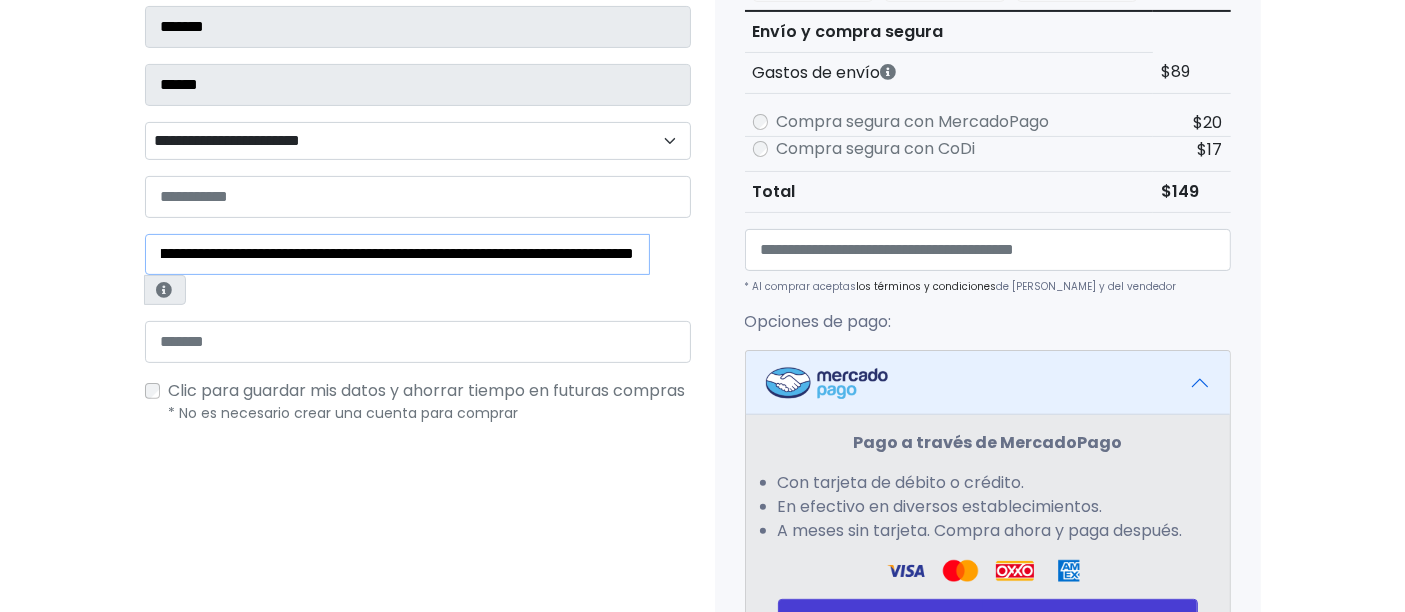 click on "**********" at bounding box center [398, 254] 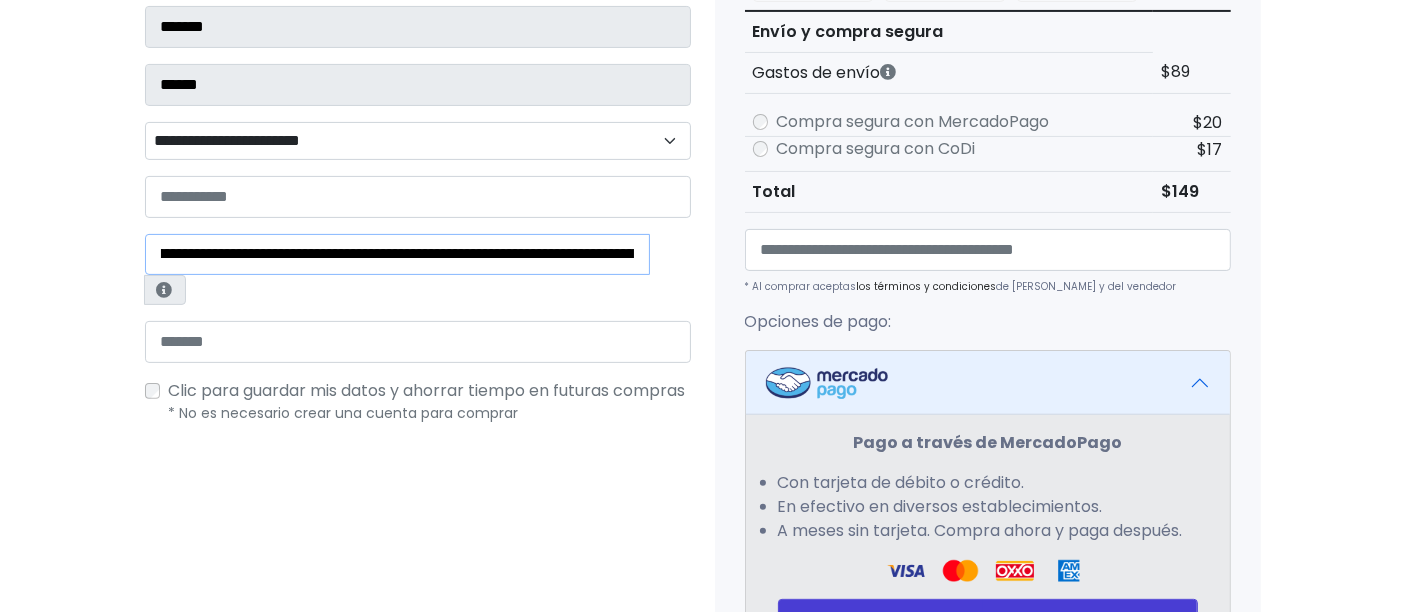 scroll, scrollTop: 0, scrollLeft: 0, axis: both 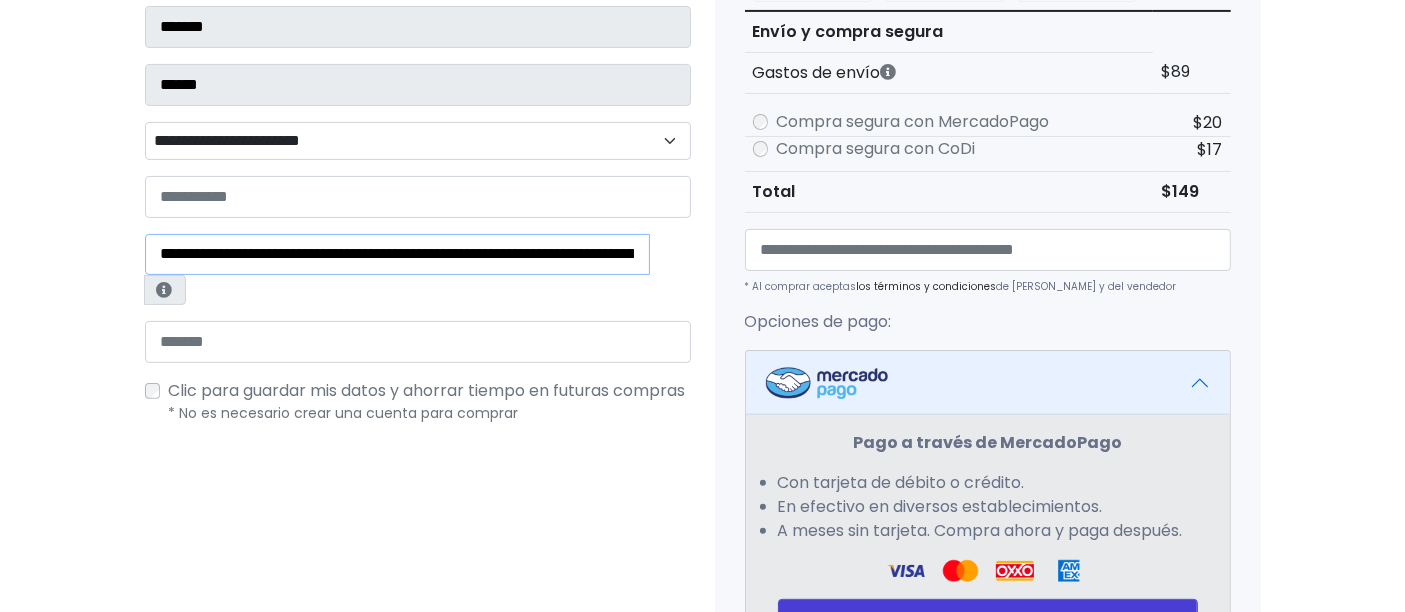 click on "**********" at bounding box center [398, 254] 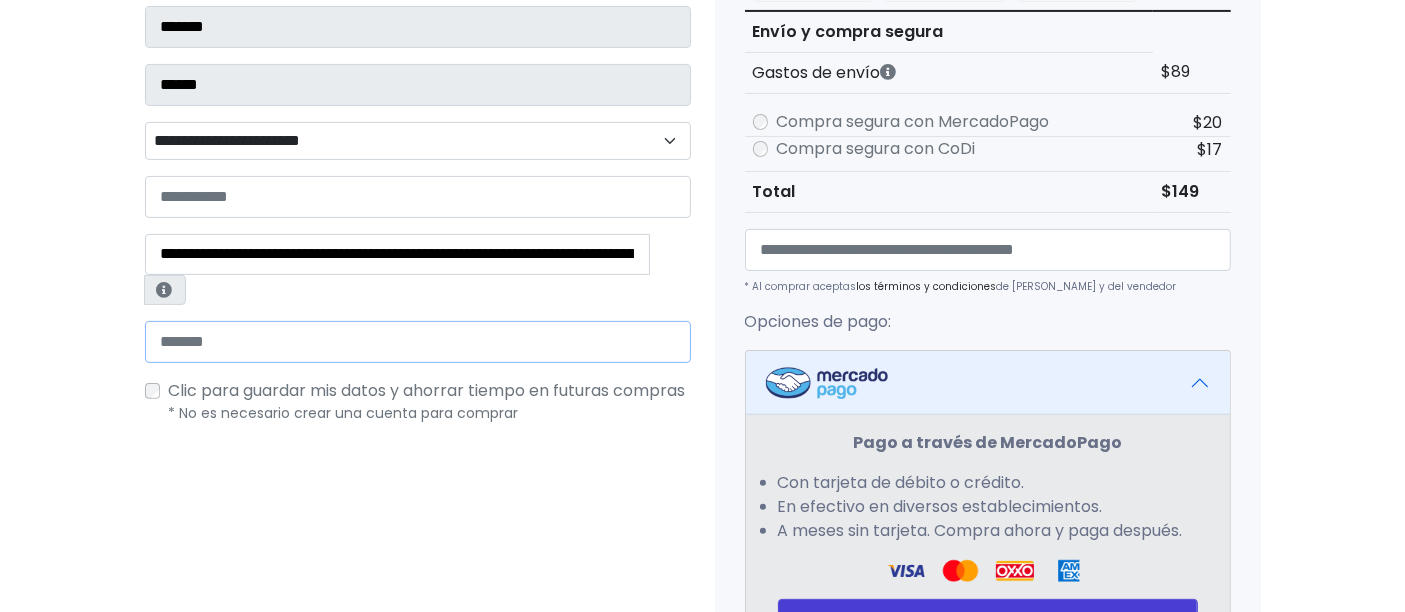 click at bounding box center (418, 342) 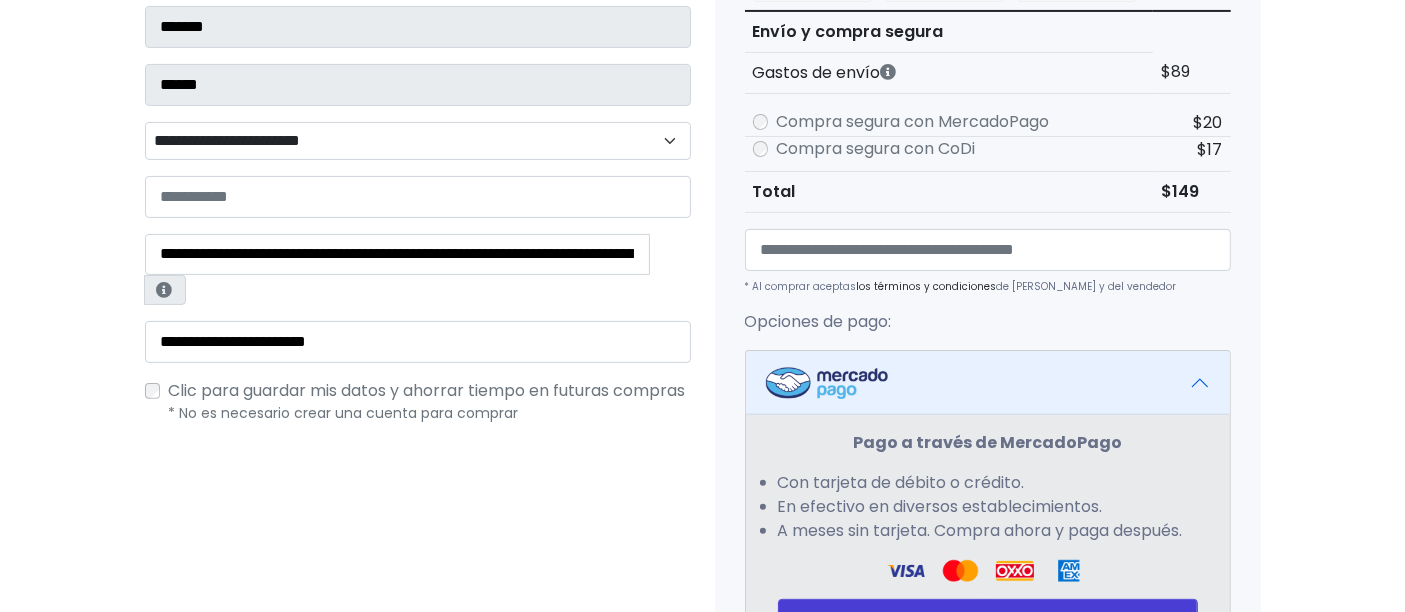 click on "¿Tienes cuenta?
Haz clic aquí para acceder
¿Olvidaste tu contraseña?
Entrar
Datos
Información de Estafeta
Cerrar" at bounding box center [418, 331] 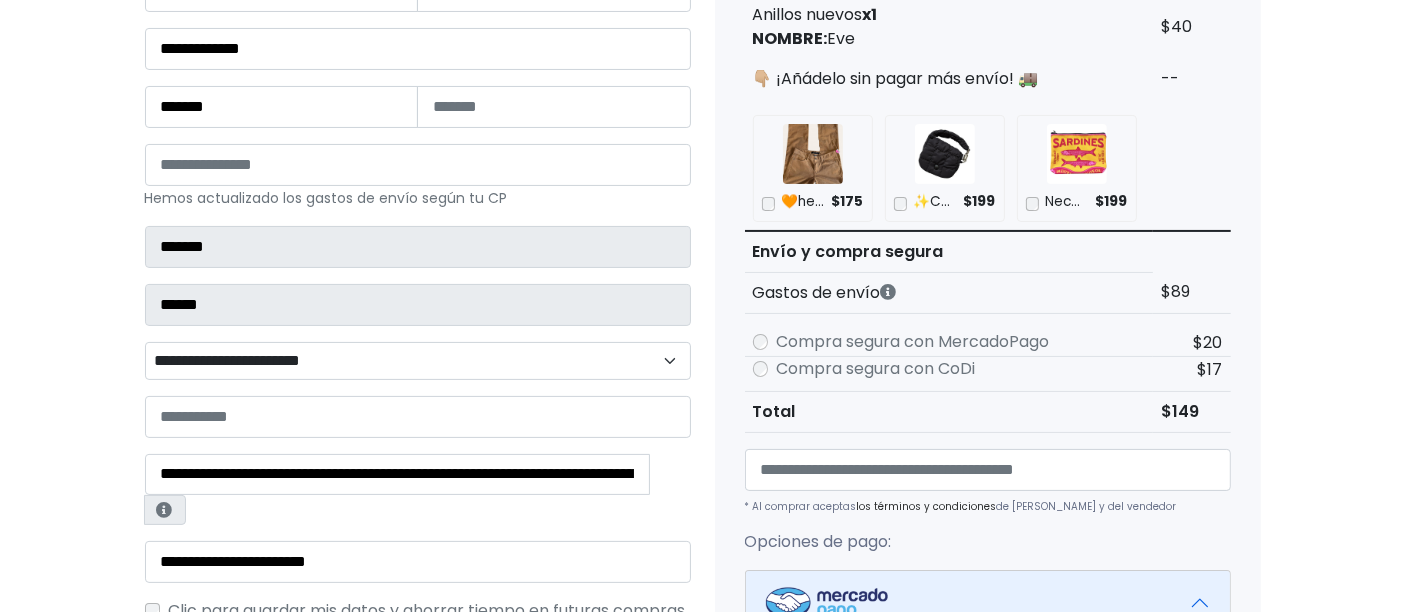 scroll, scrollTop: 333, scrollLeft: 0, axis: vertical 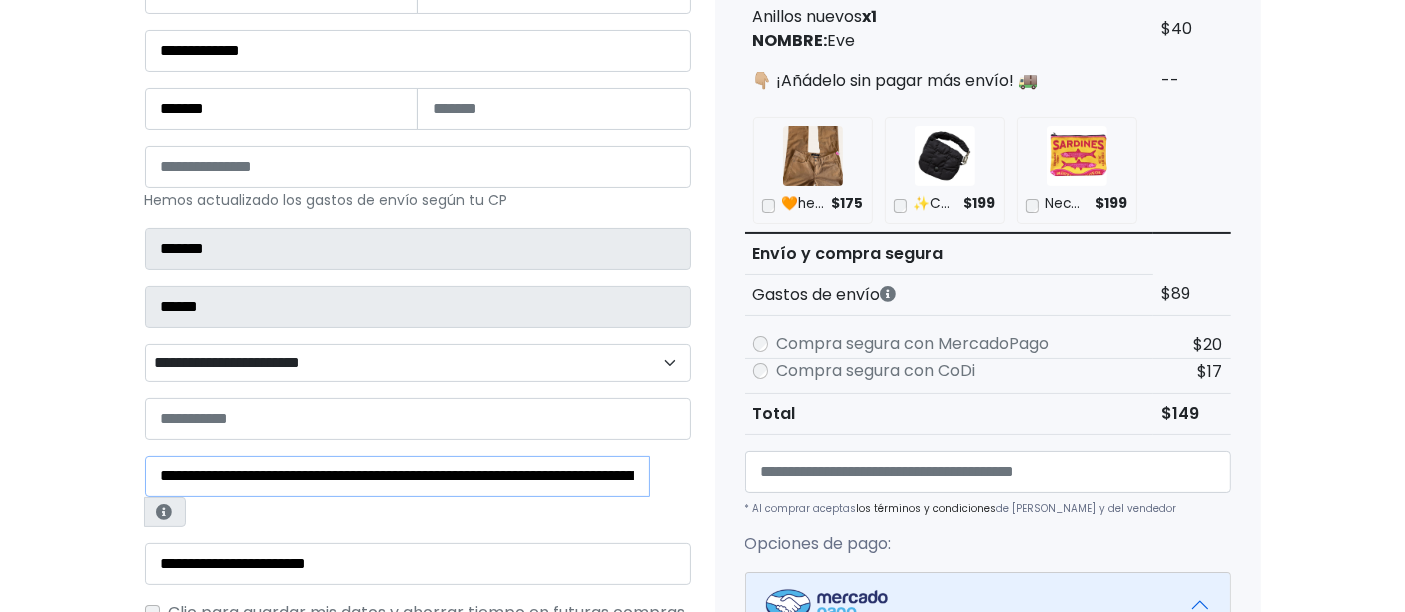 click on "**********" at bounding box center (398, 476) 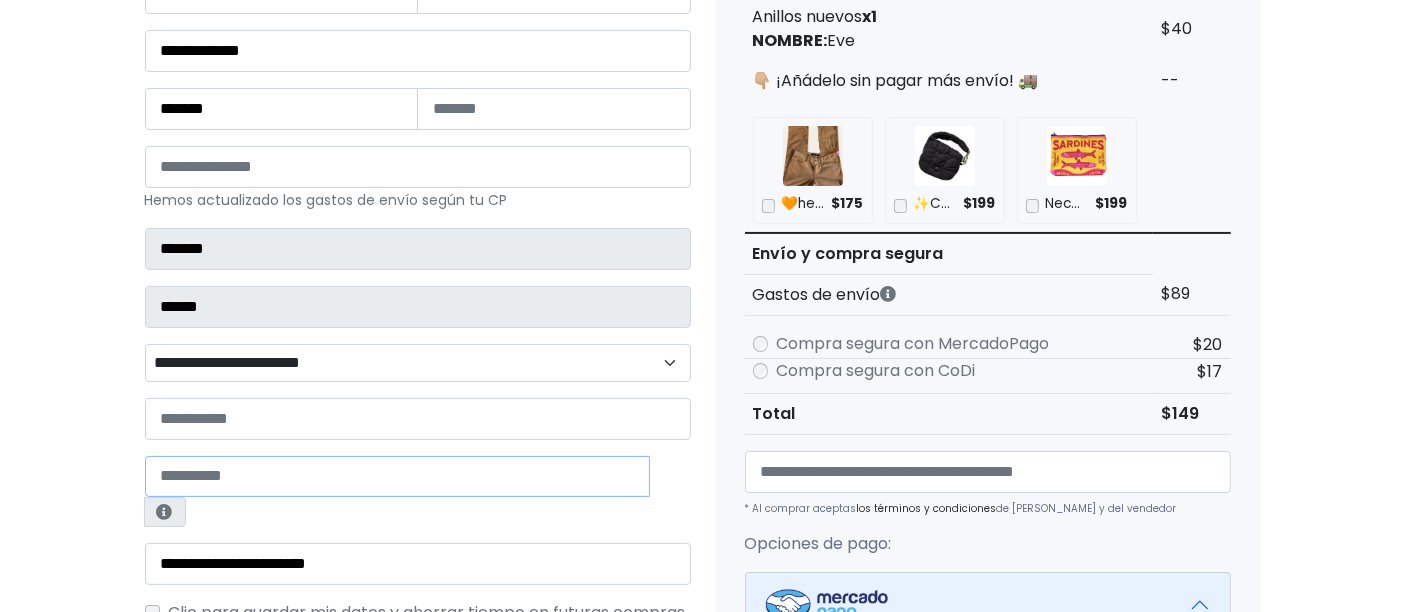 type 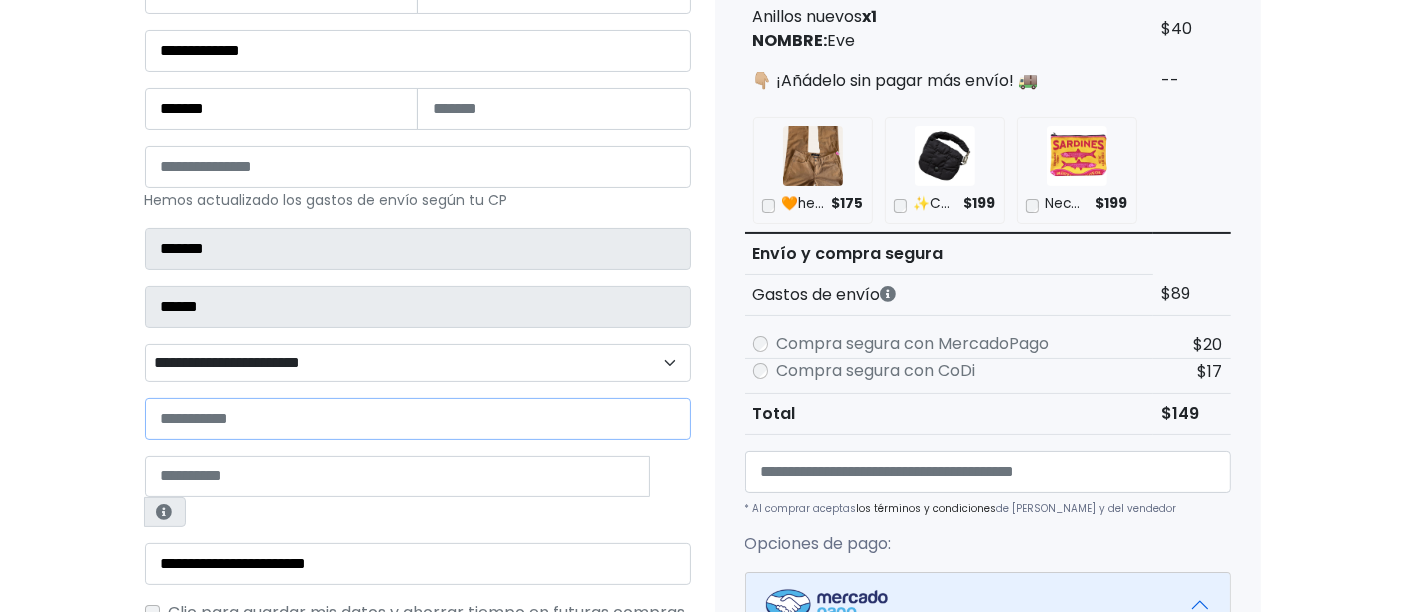 click at bounding box center [418, 419] 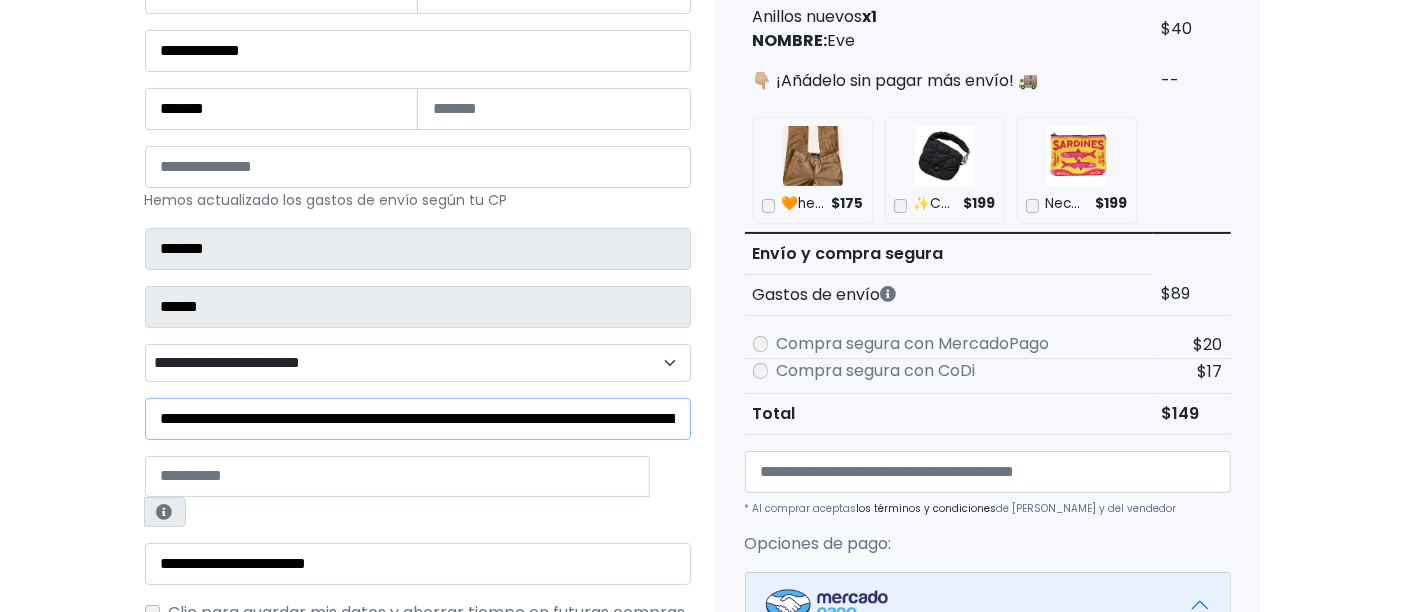 scroll, scrollTop: 0, scrollLeft: 292, axis: horizontal 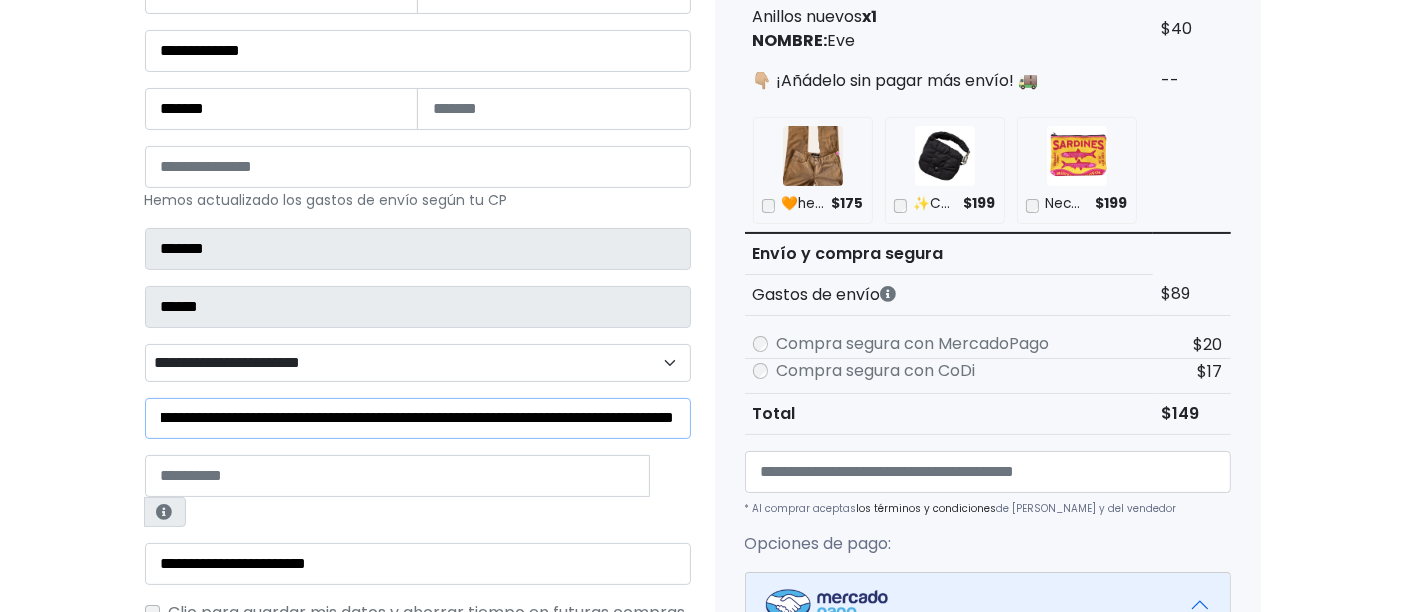 drag, startPoint x: 634, startPoint y: 415, endPoint x: 845, endPoint y: 430, distance: 211.5325 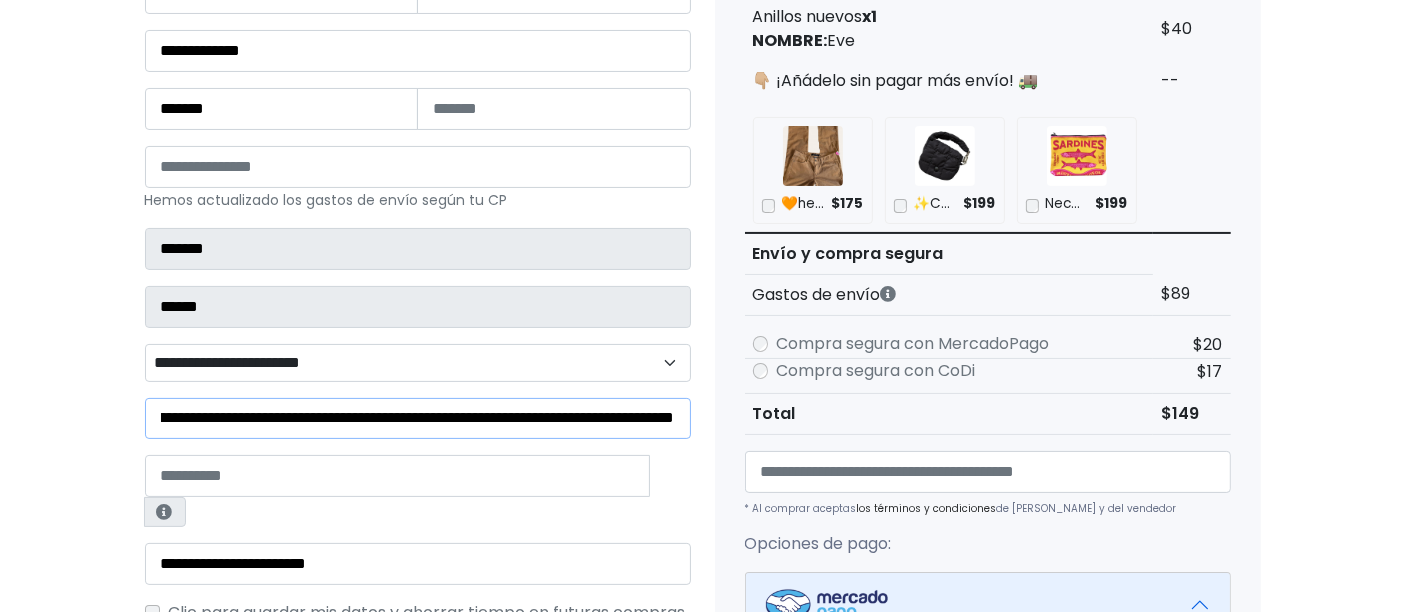 scroll, scrollTop: 0, scrollLeft: 282, axis: horizontal 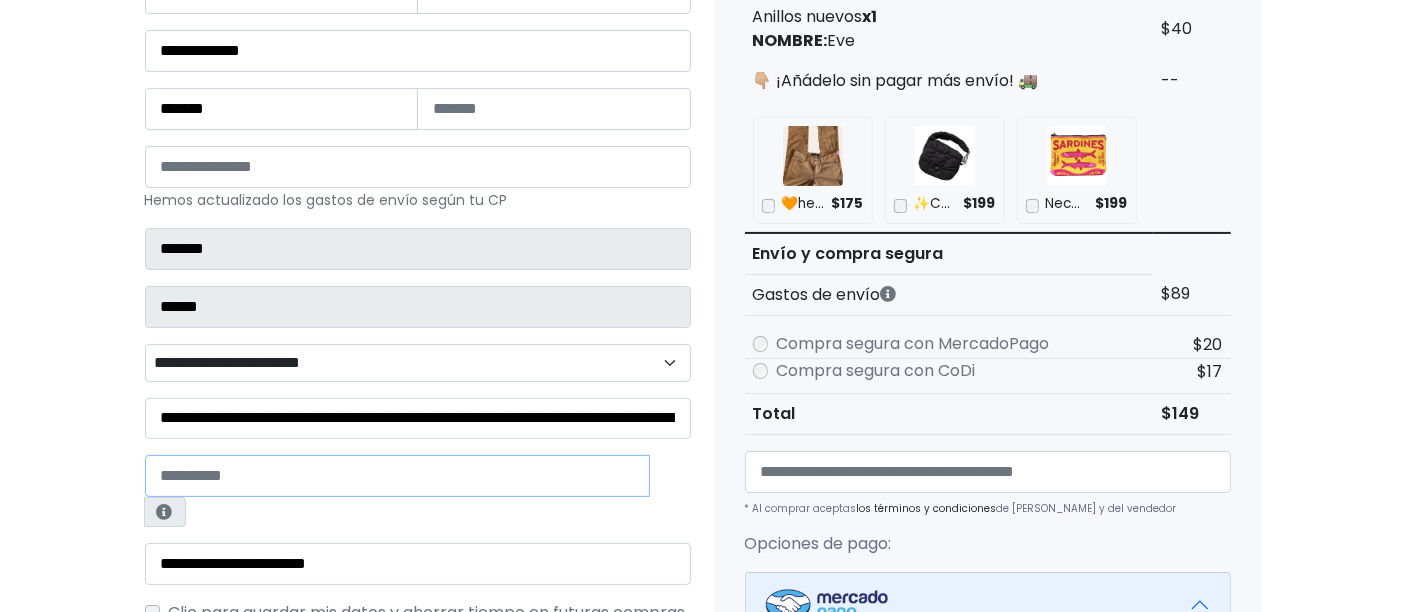 click at bounding box center (398, 475) 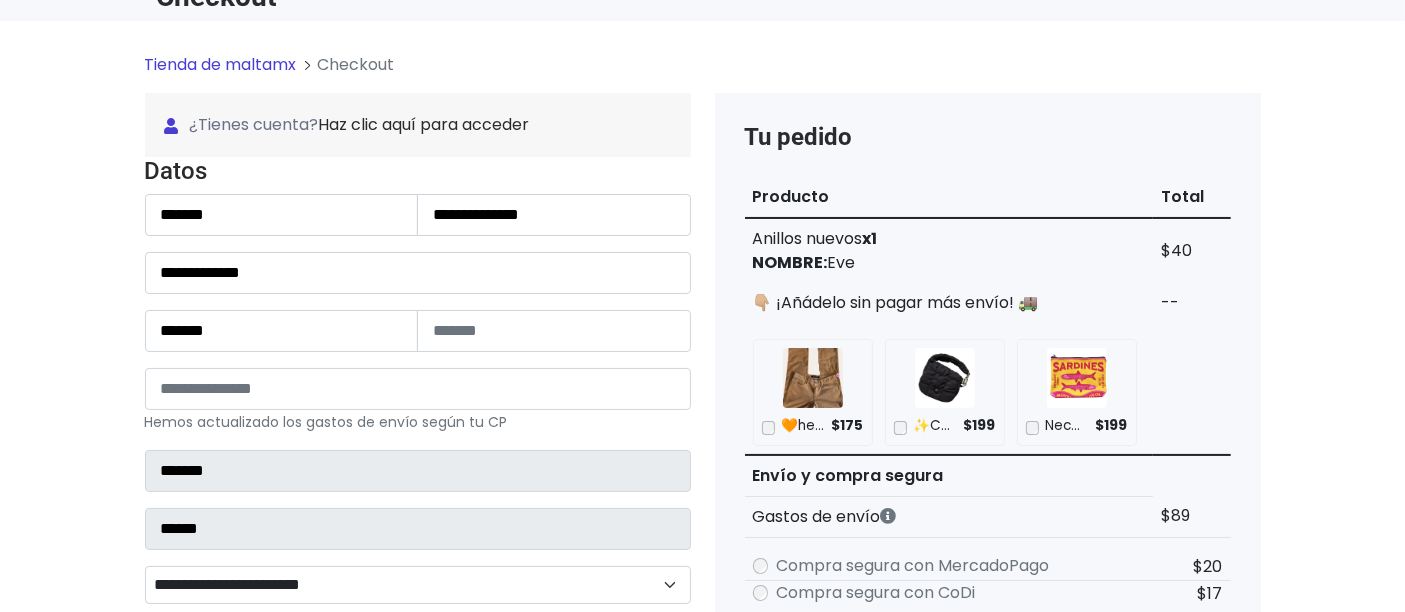 scroll, scrollTop: 333, scrollLeft: 0, axis: vertical 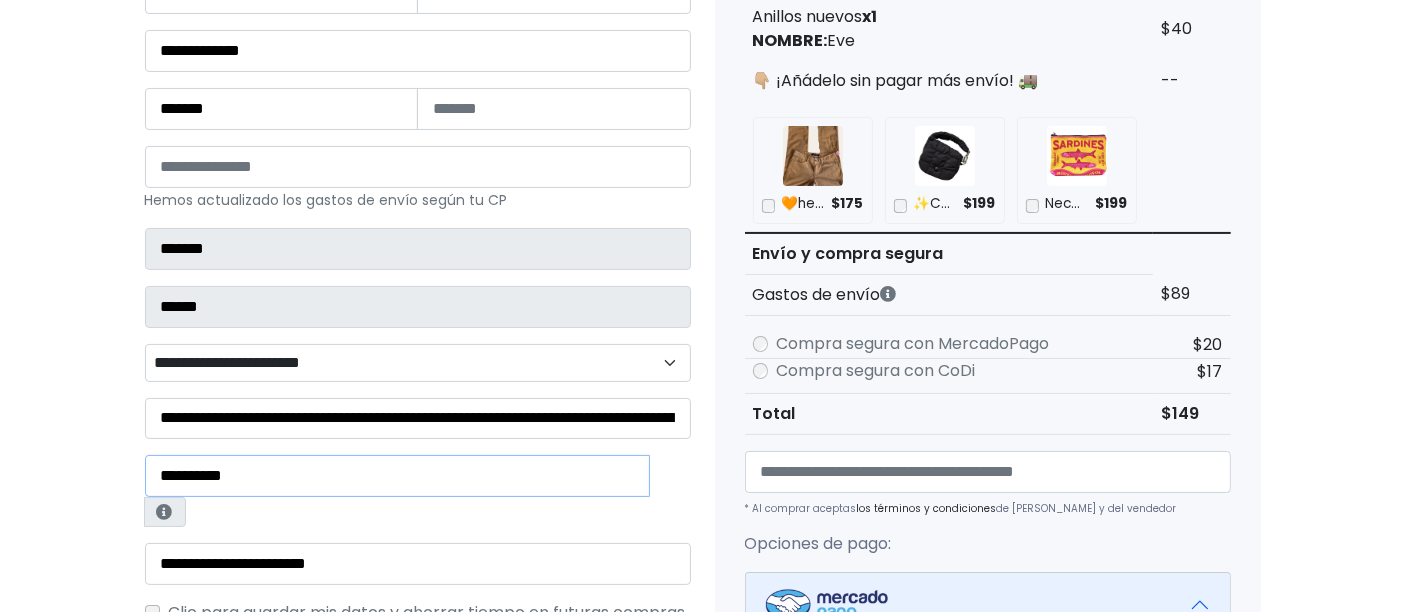 type on "**********" 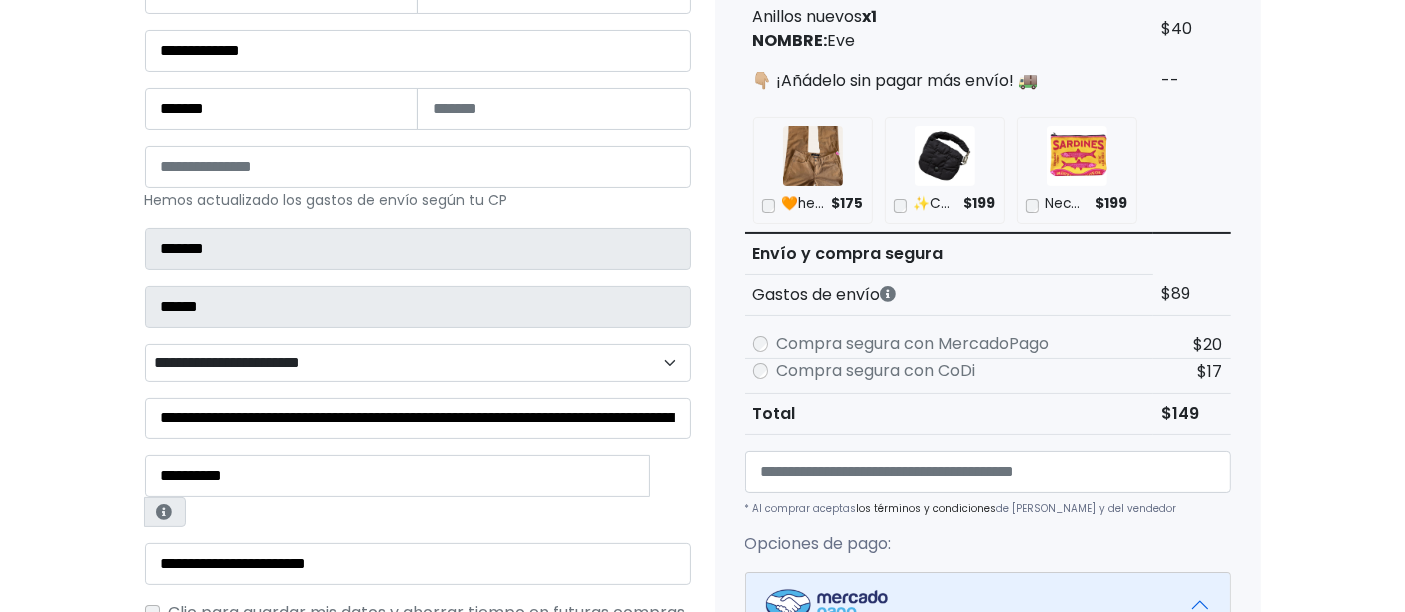 scroll, scrollTop: 222, scrollLeft: 0, axis: vertical 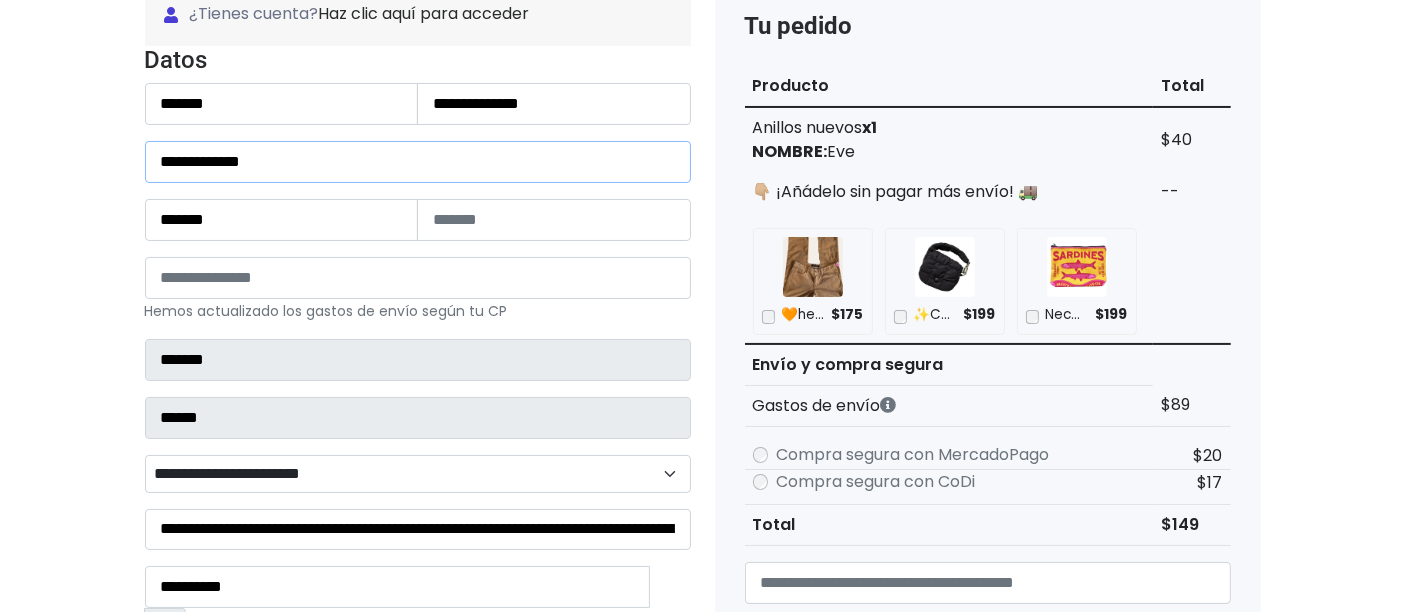 click on "**********" at bounding box center [418, 162] 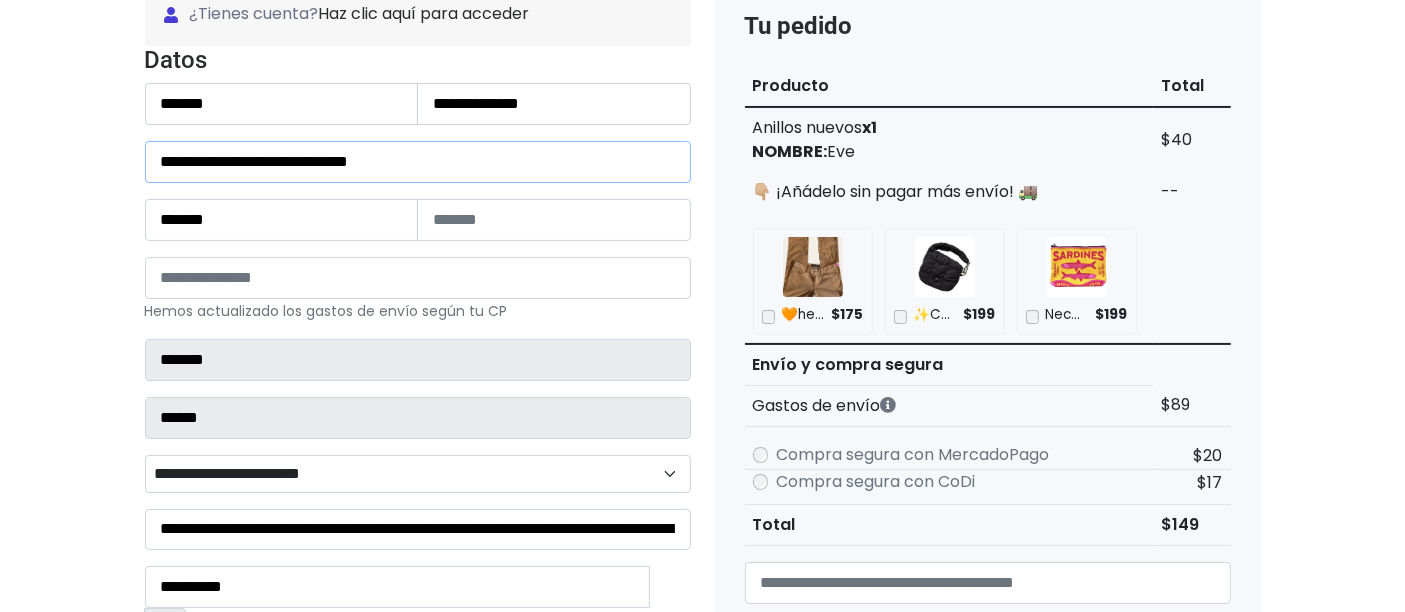 type on "**********" 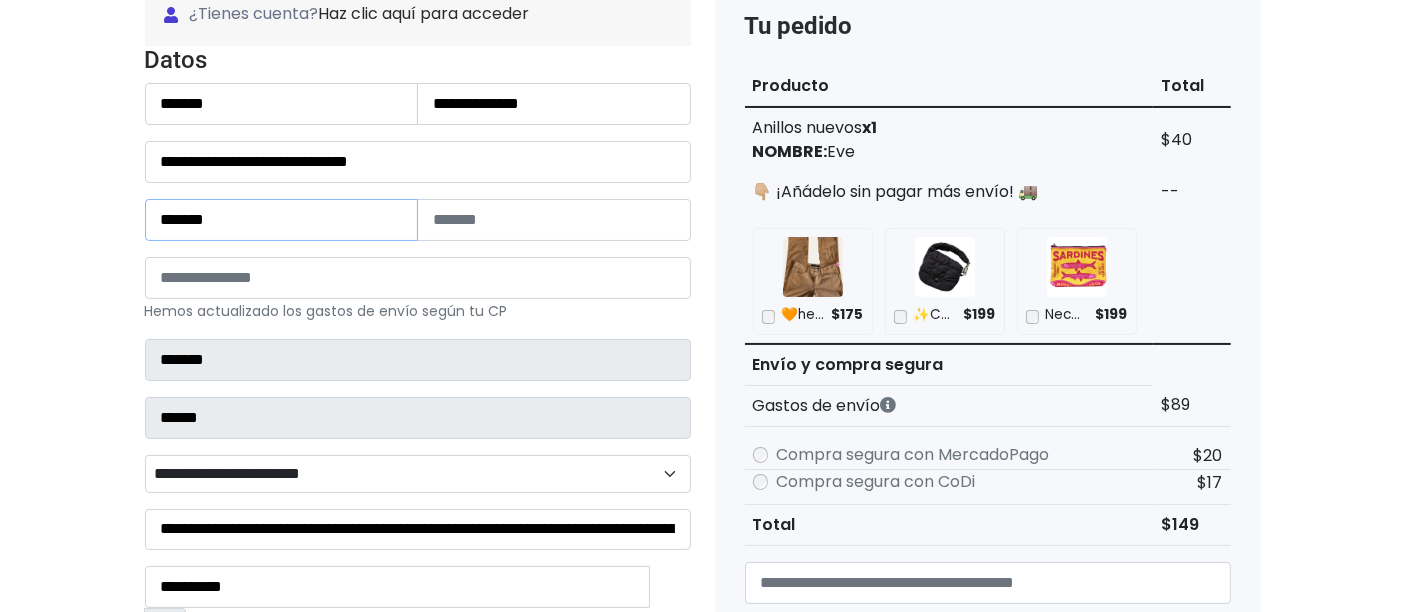 click on "*******" at bounding box center (282, 220) 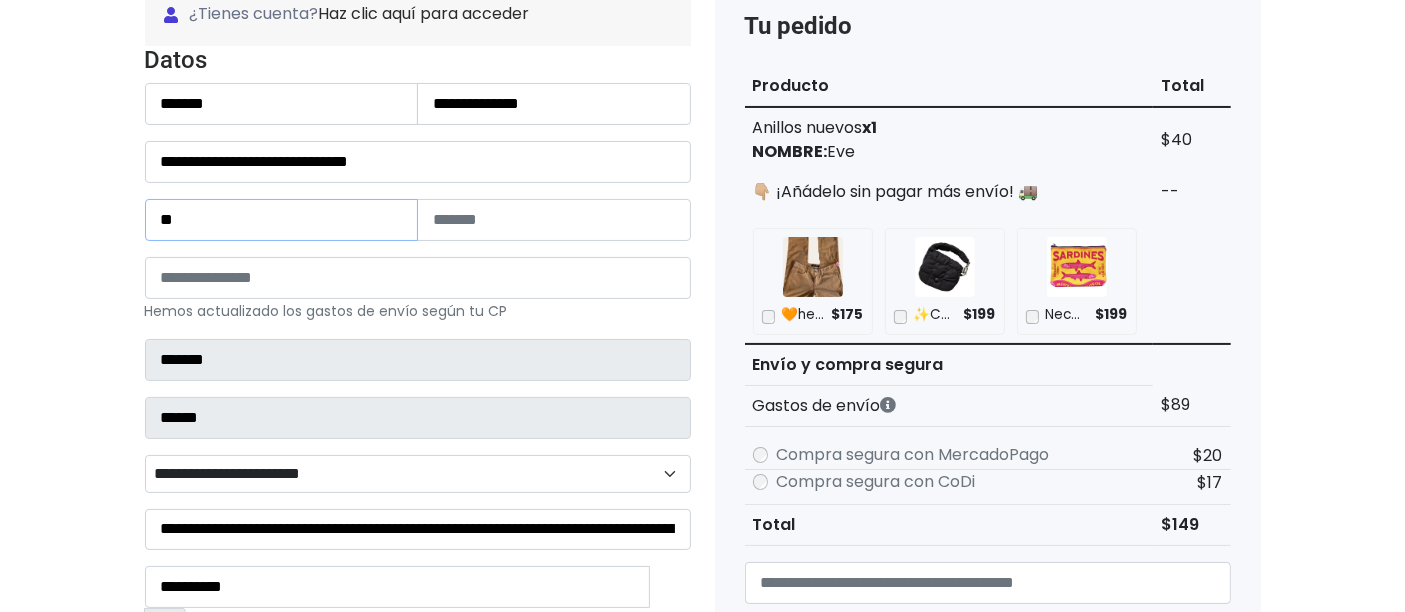 type on "*" 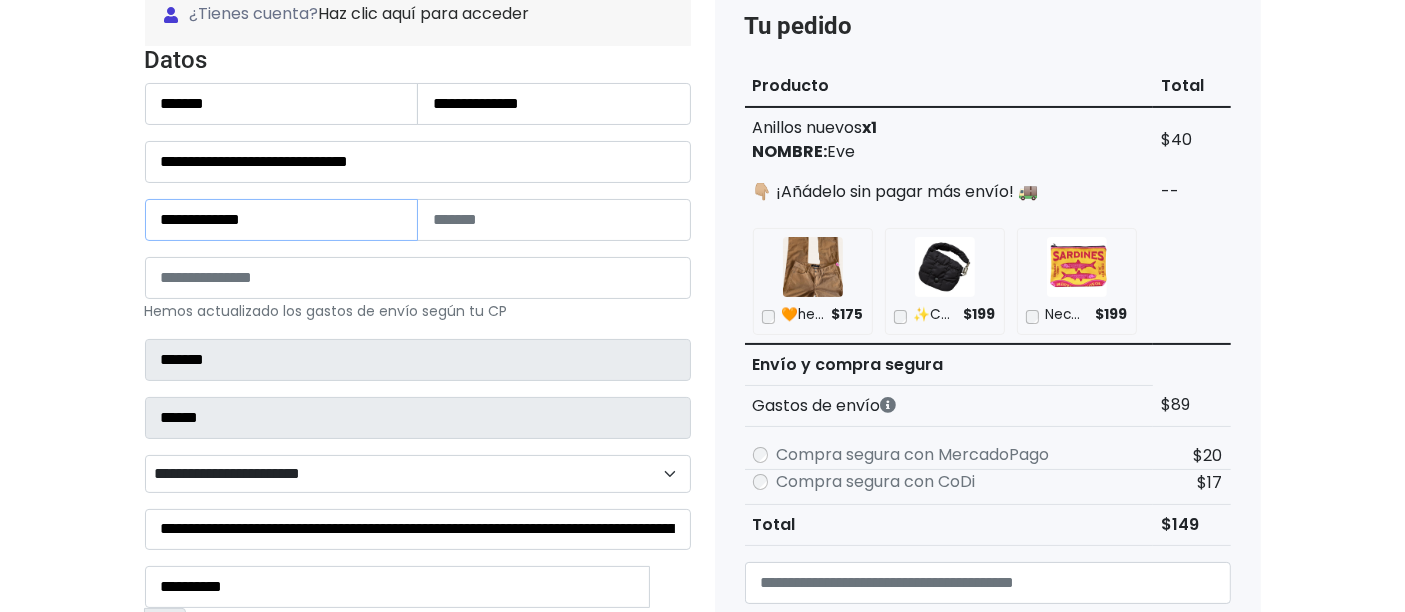 type on "**********" 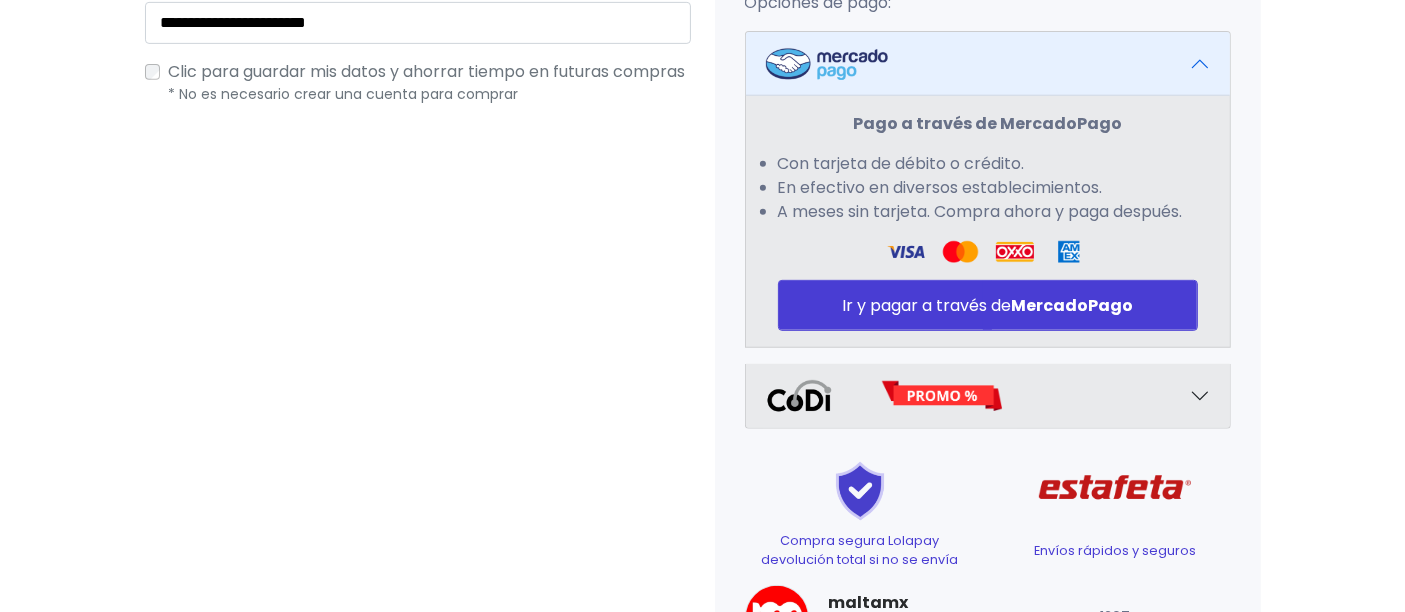 scroll, scrollTop: 888, scrollLeft: 0, axis: vertical 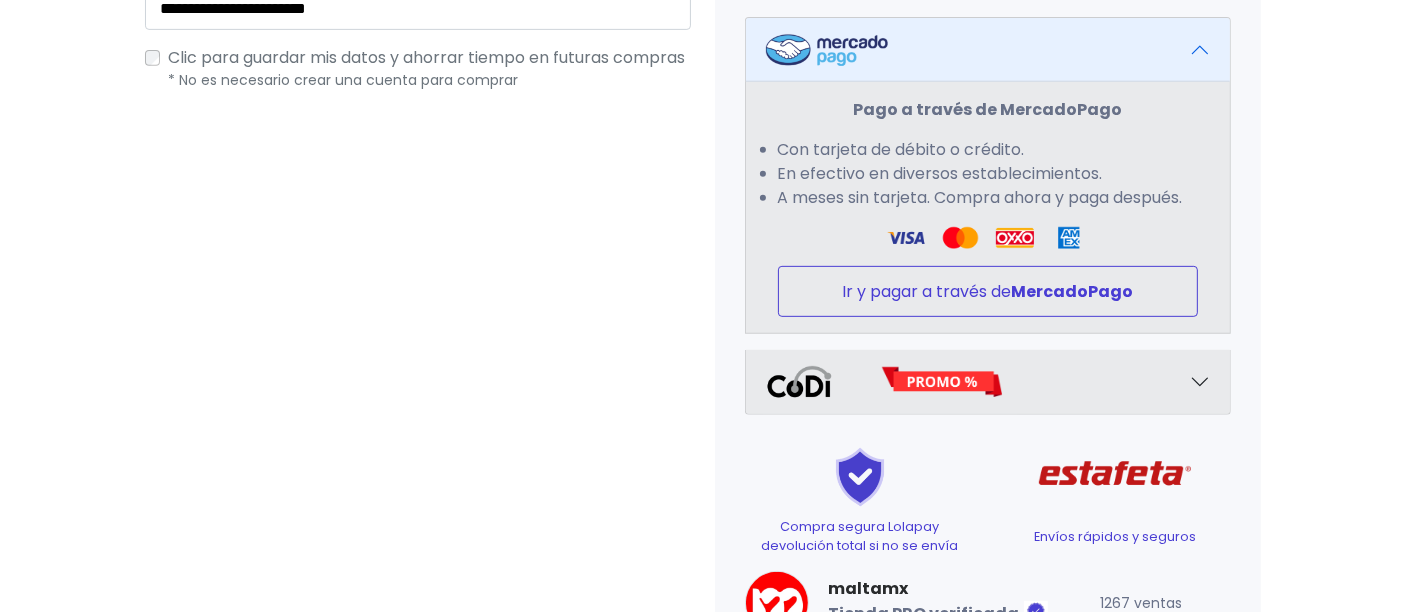 type on "*******" 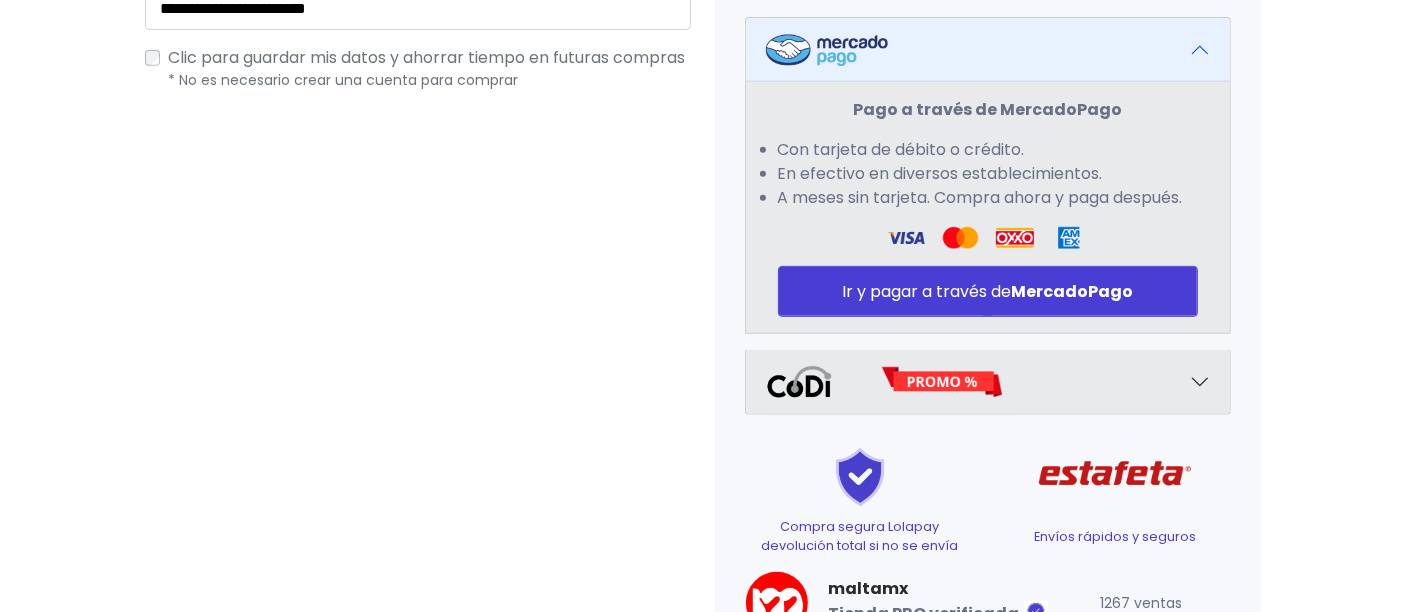 click on "Ir y pagar a través de  MercadoPago" at bounding box center (988, 291) 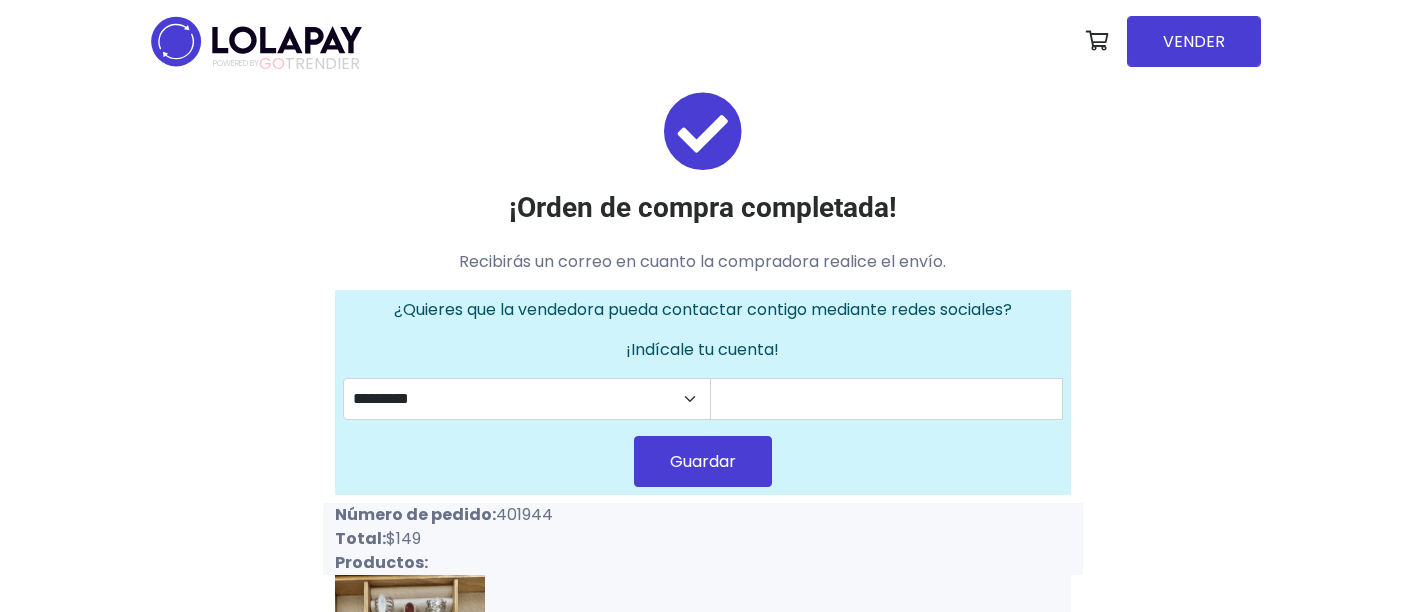 scroll, scrollTop: 0, scrollLeft: 0, axis: both 